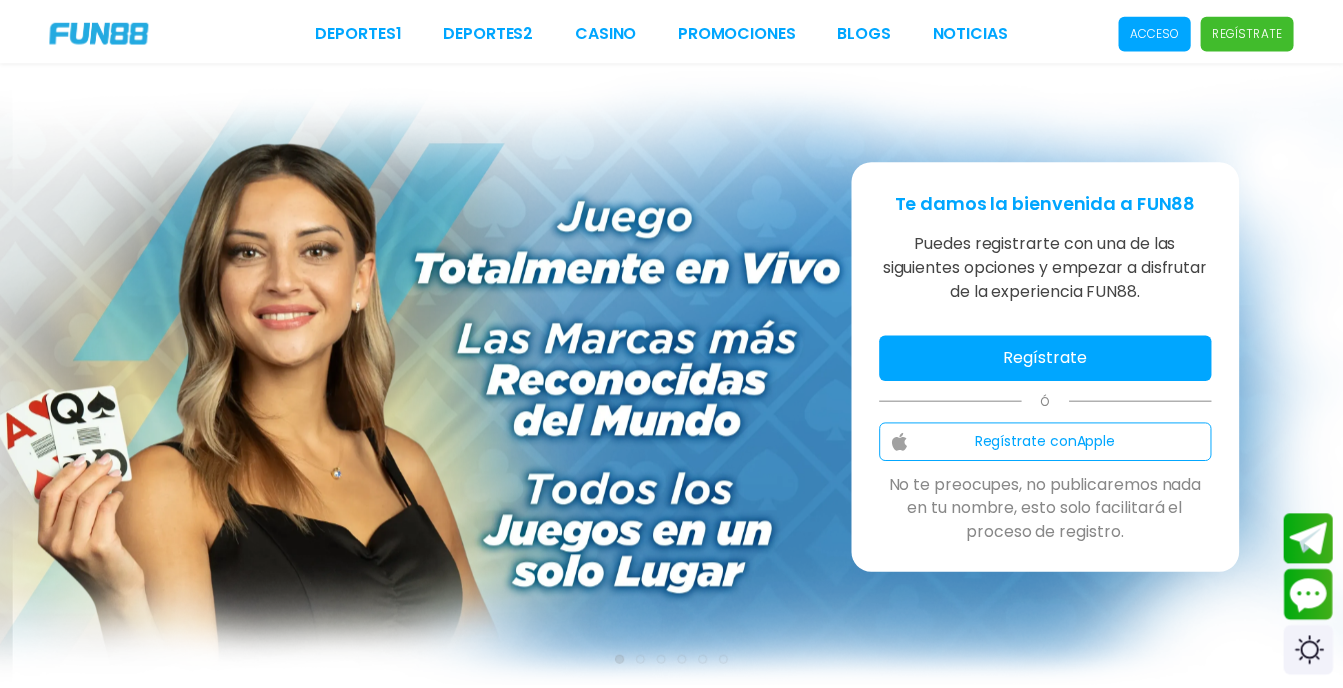 scroll, scrollTop: 0, scrollLeft: 0, axis: both 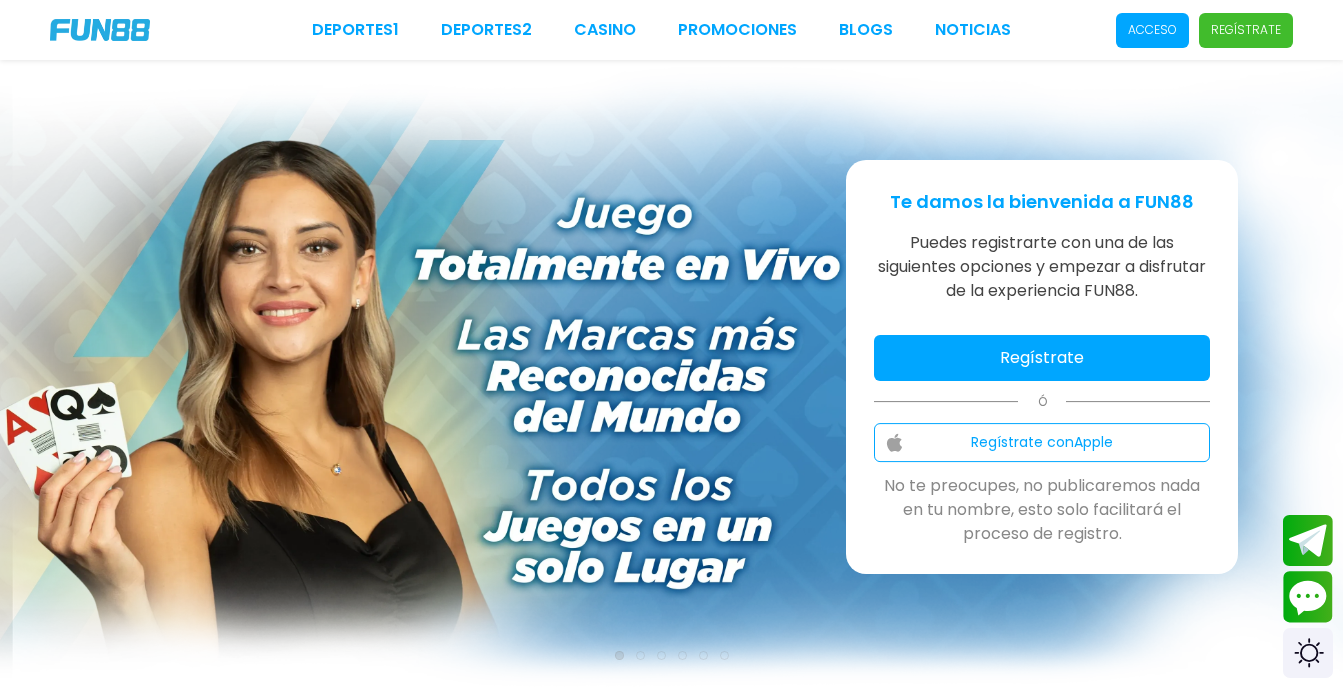 click on "Regístrate con  Apple" at bounding box center [1042, 442] 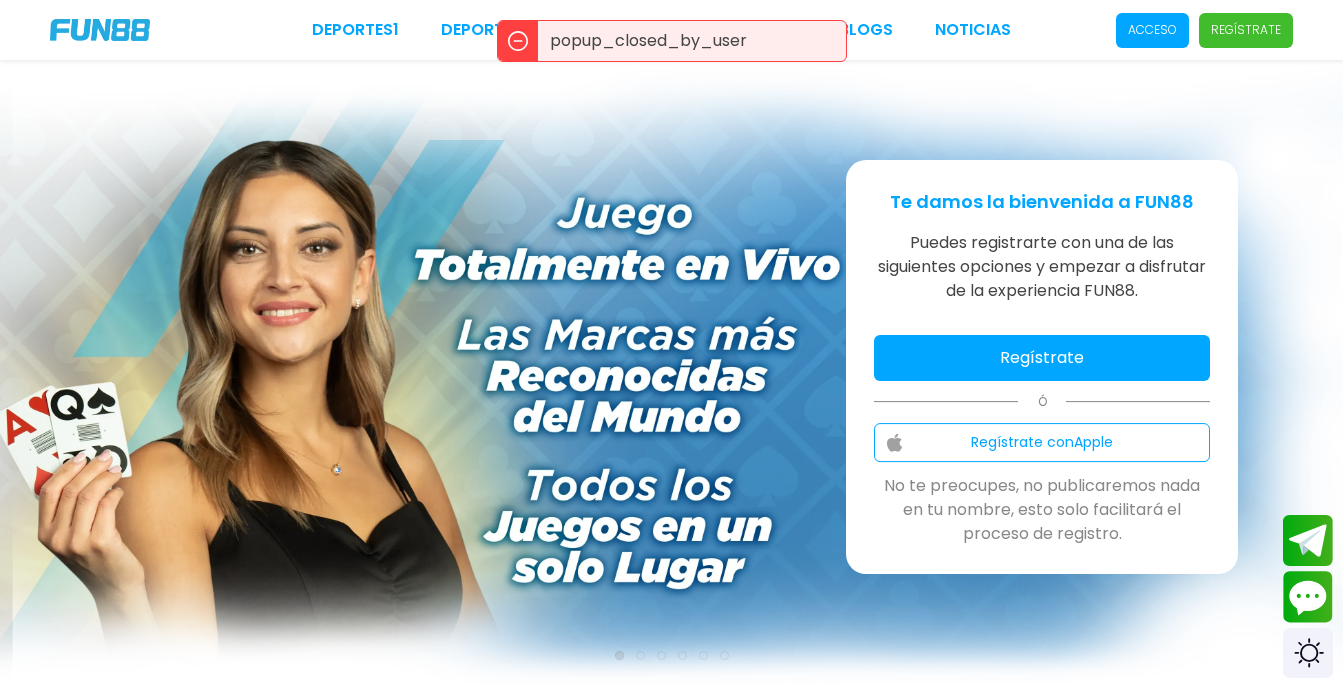 click on "Regístrate" at bounding box center [1042, 358] 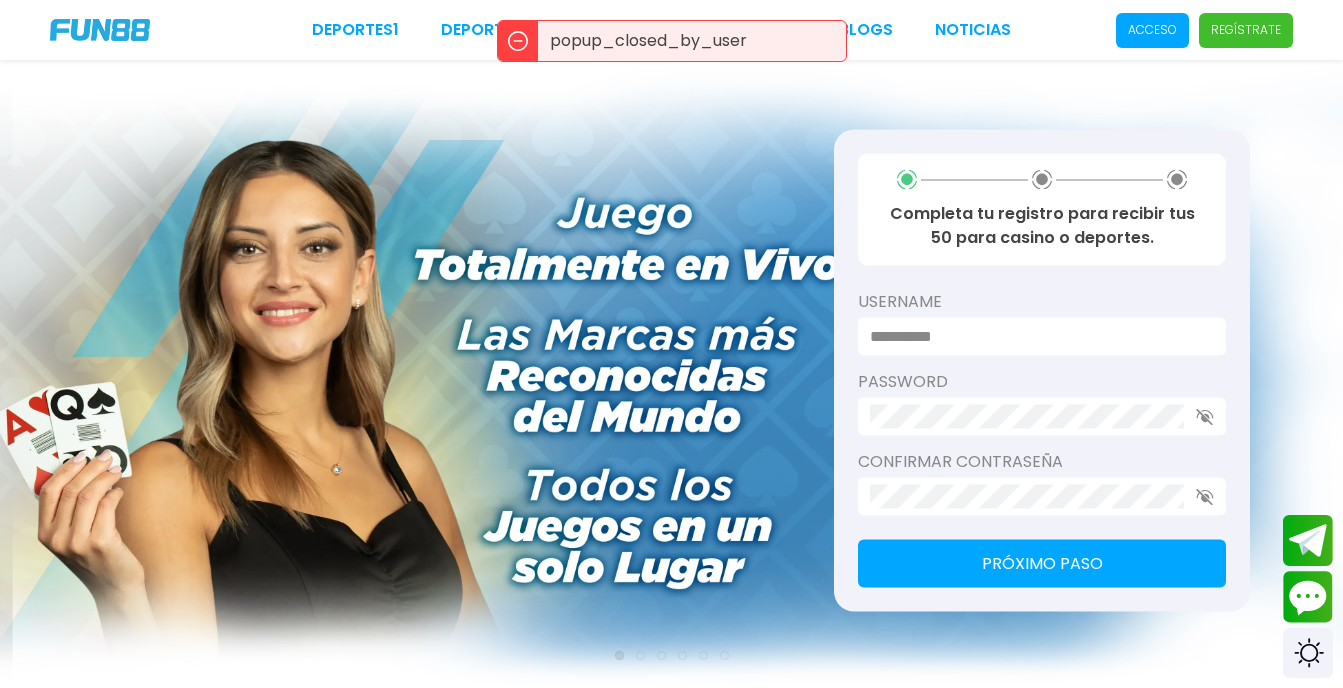 click at bounding box center (1036, 337) 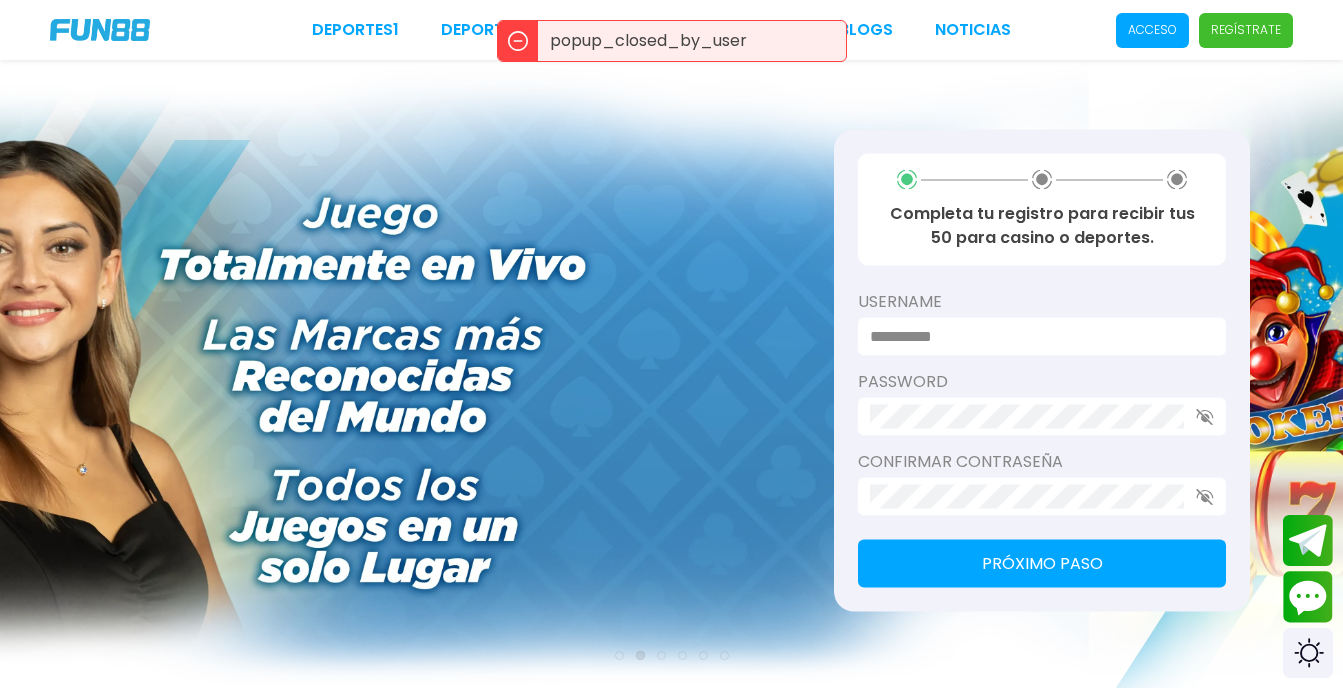 type on "******" 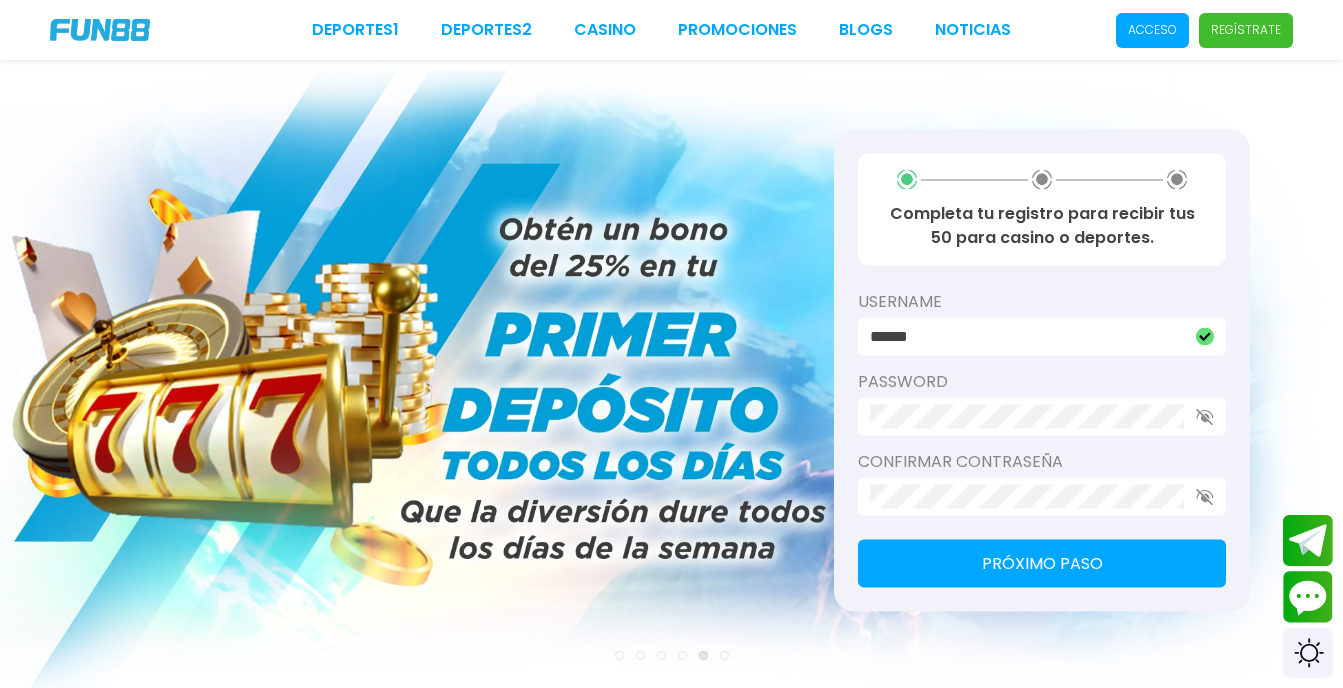 click 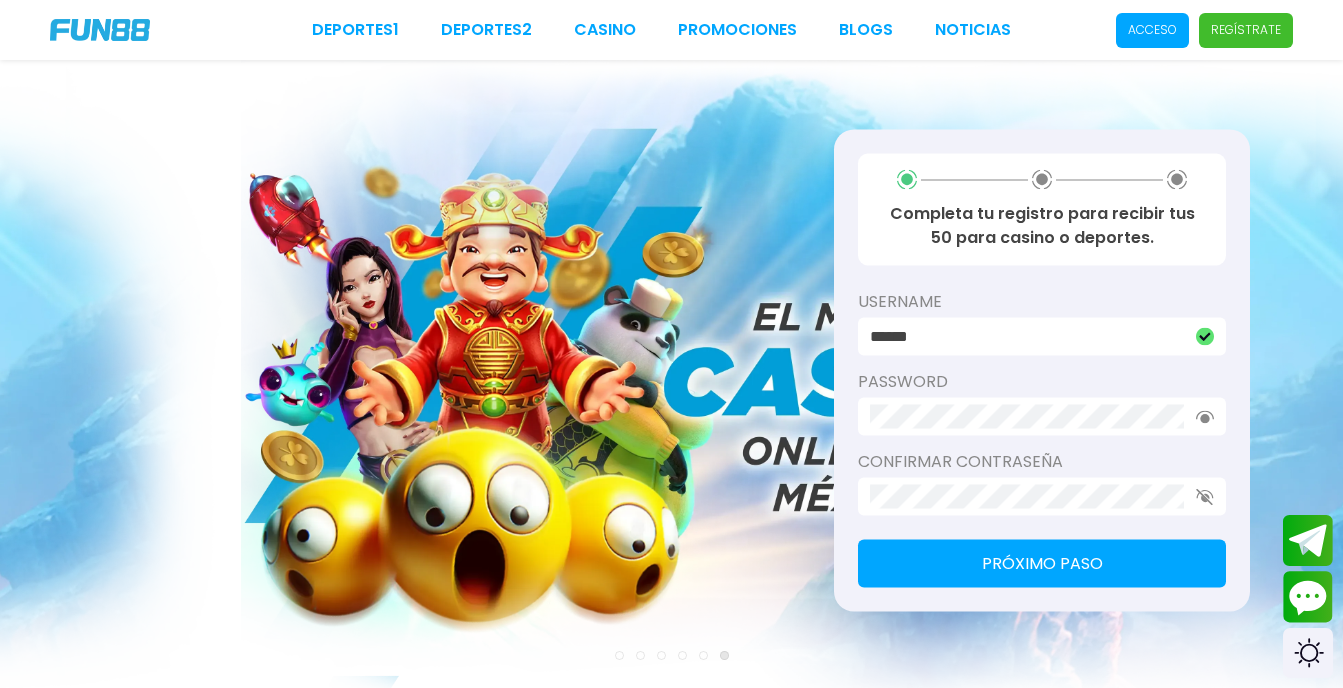 click at bounding box center [1042, 417] 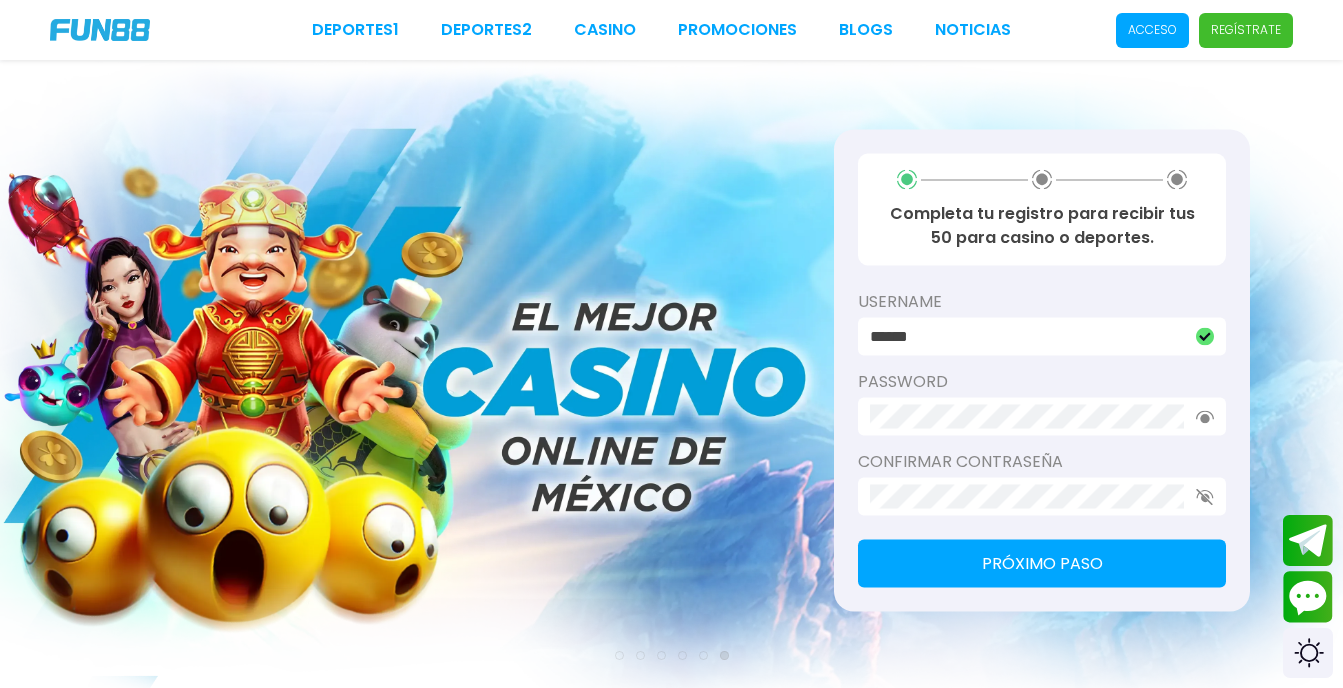 drag, startPoint x: 861, startPoint y: 417, endPoint x: 909, endPoint y: 450, distance: 58.249462 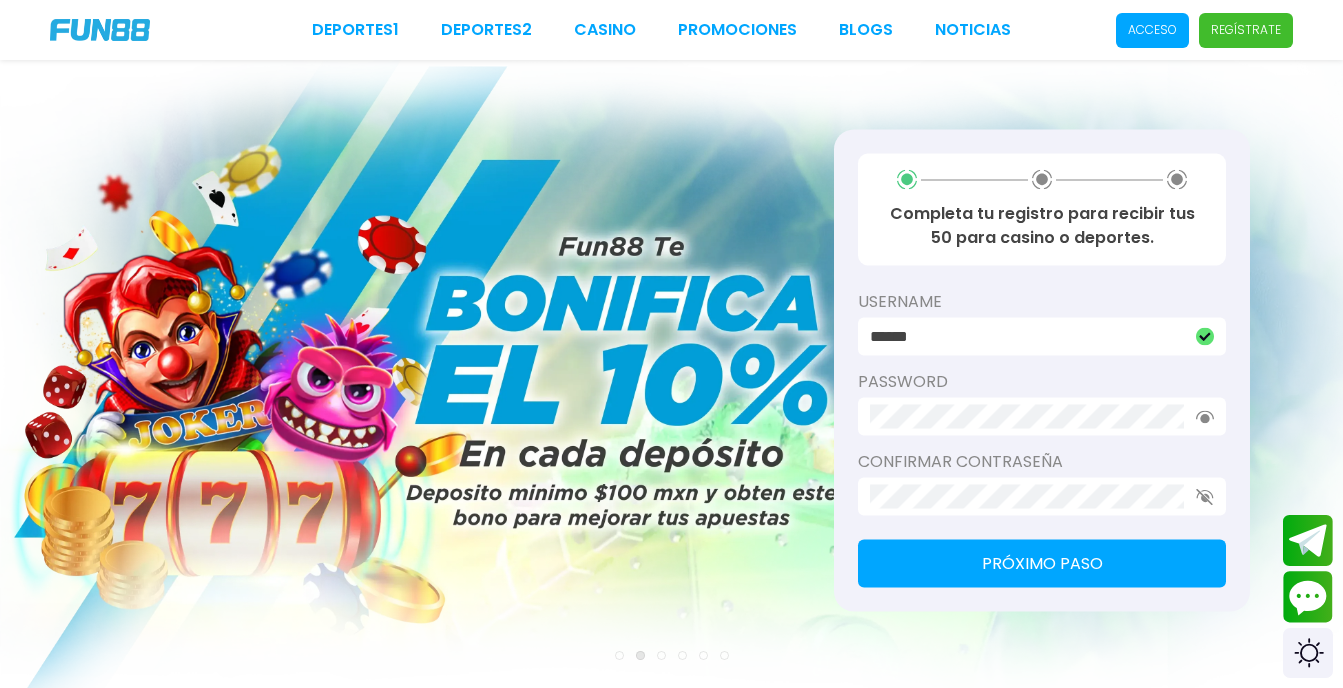 click on "Próximo paso" at bounding box center [1042, 564] 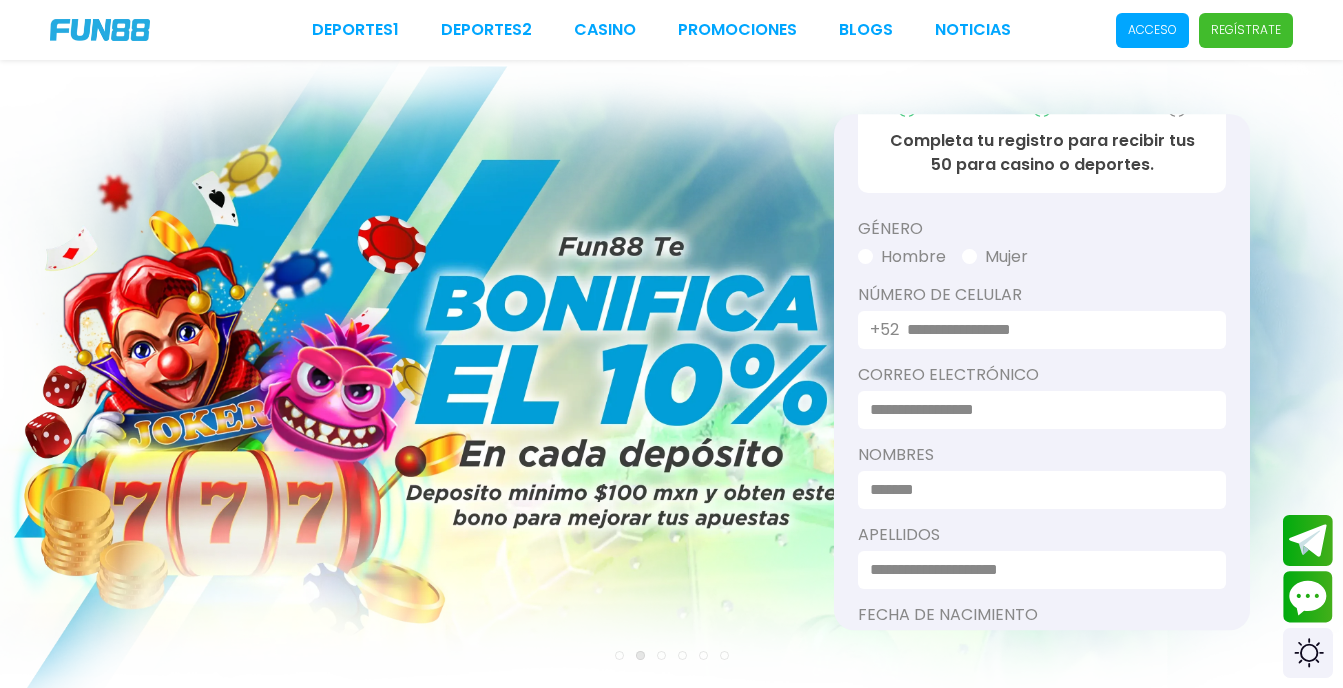 scroll, scrollTop: 58, scrollLeft: 0, axis: vertical 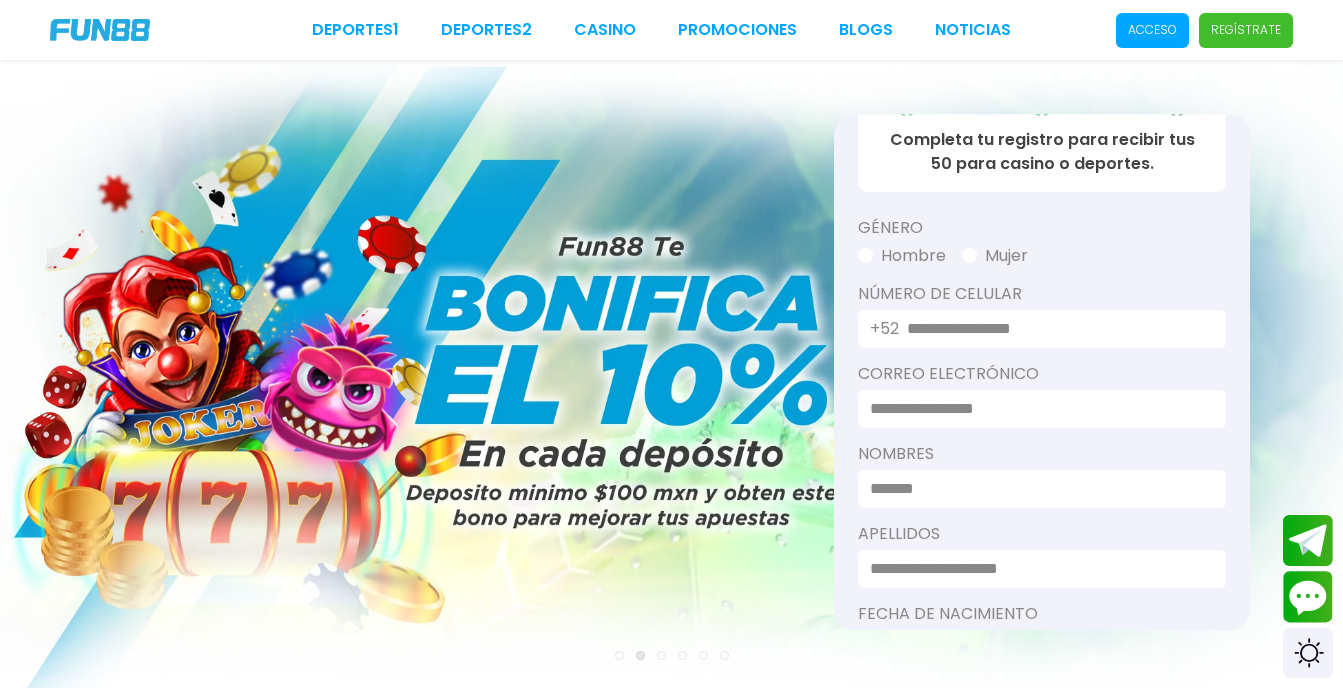 click on "Hombre" at bounding box center (902, 256) 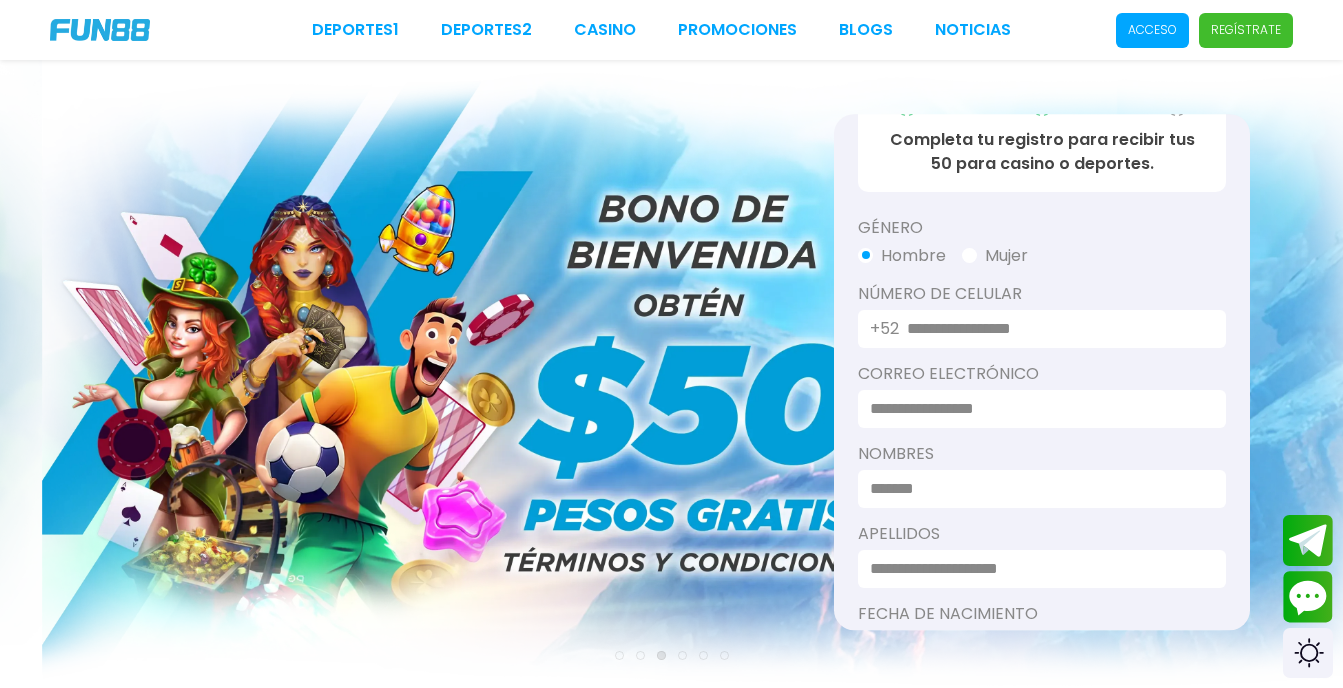 click on "+52" at bounding box center (1042, 329) 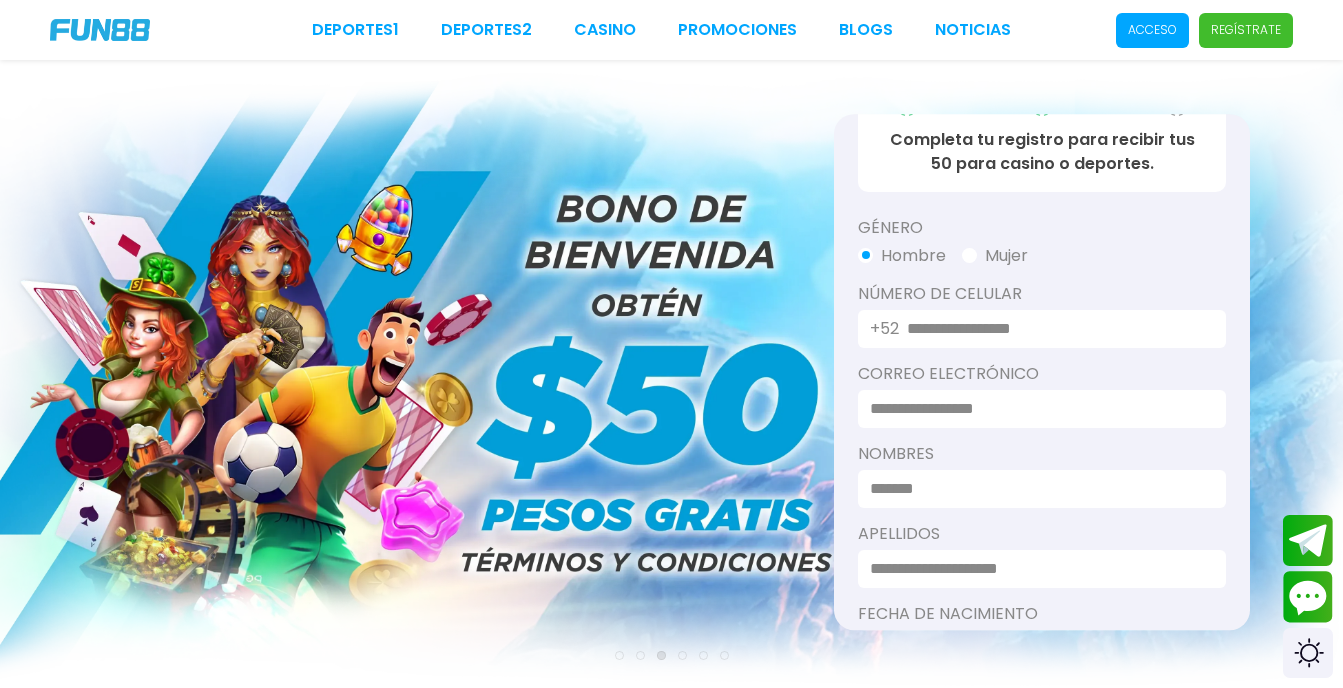 click at bounding box center [1054, 329] 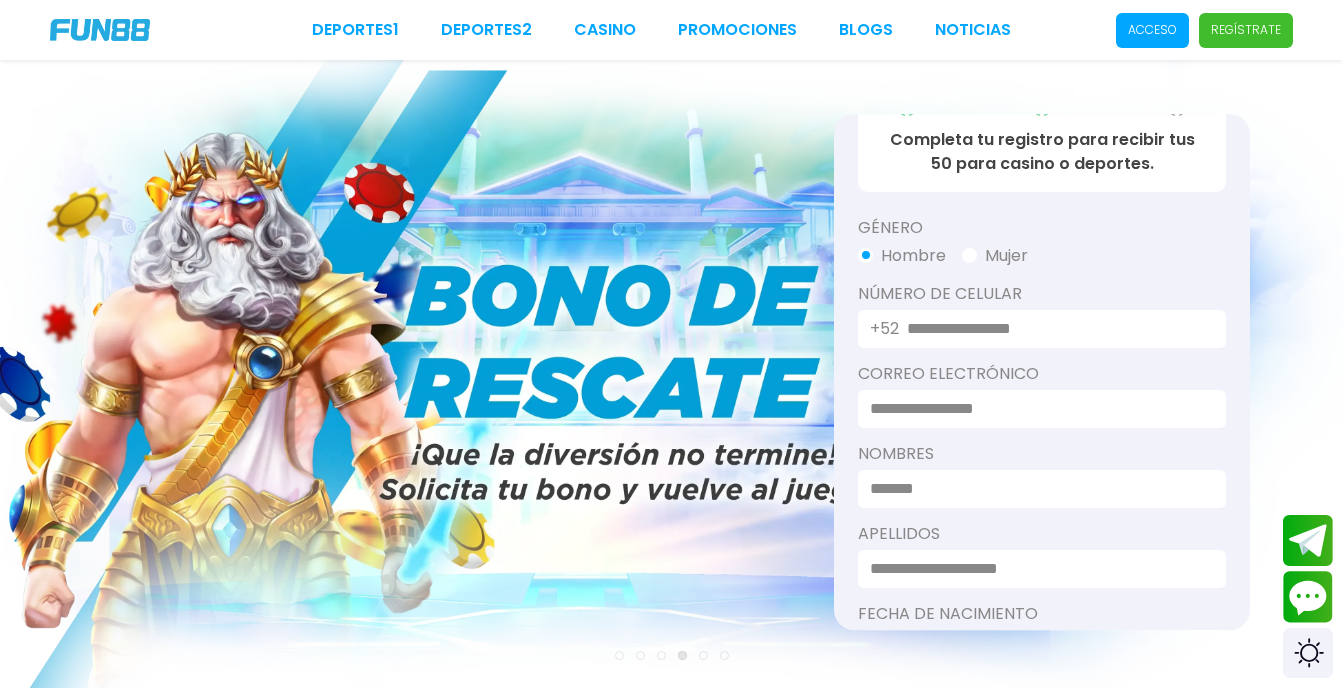 click at bounding box center [1054, 329] 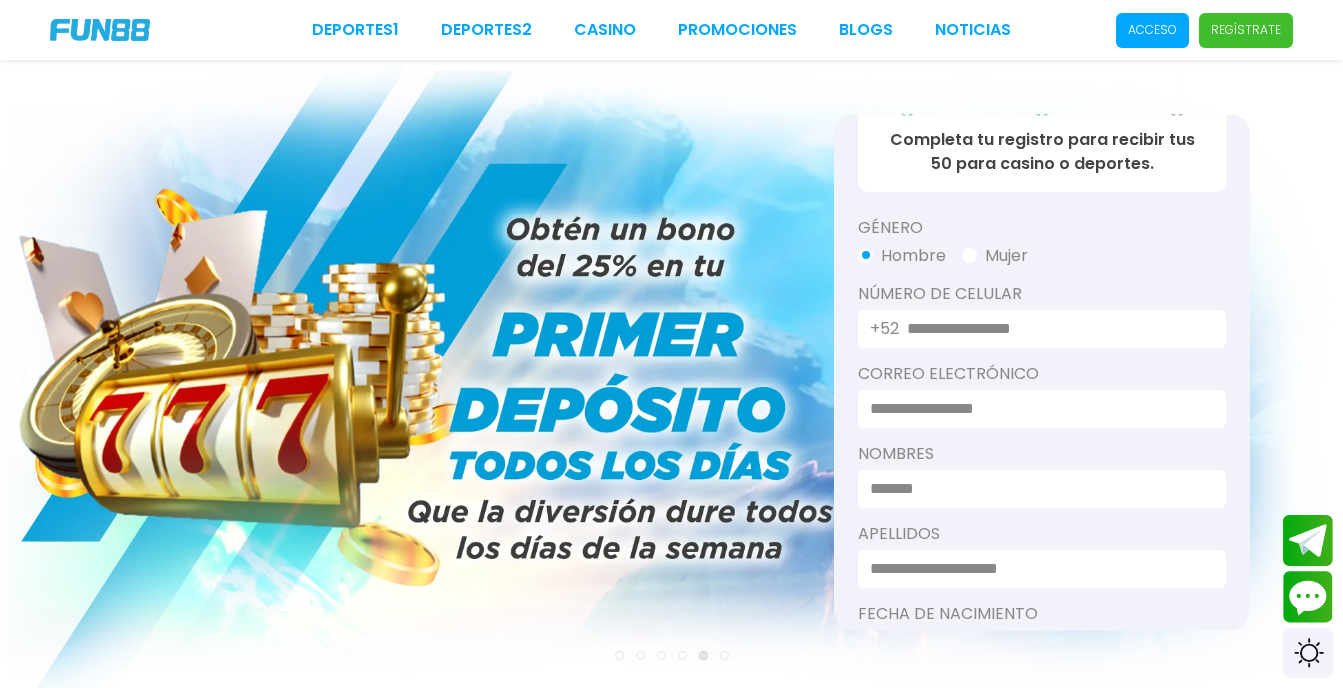 type on "**********" 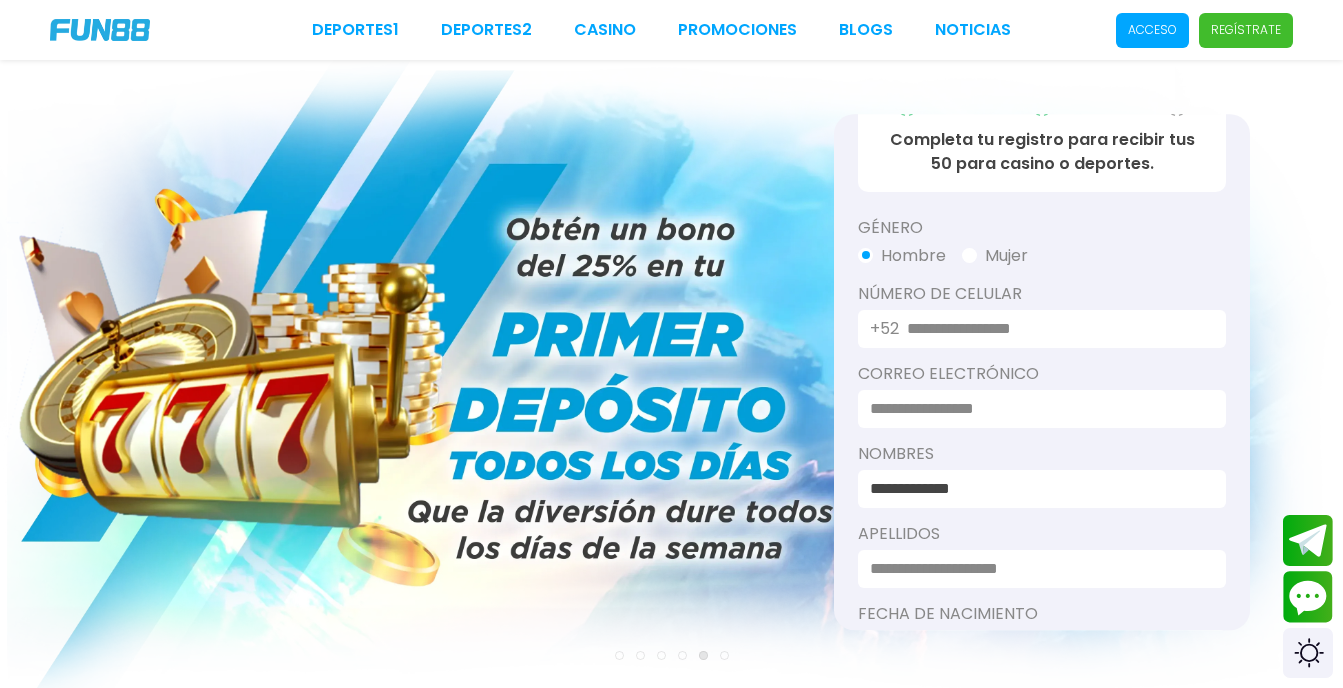 type on "**********" 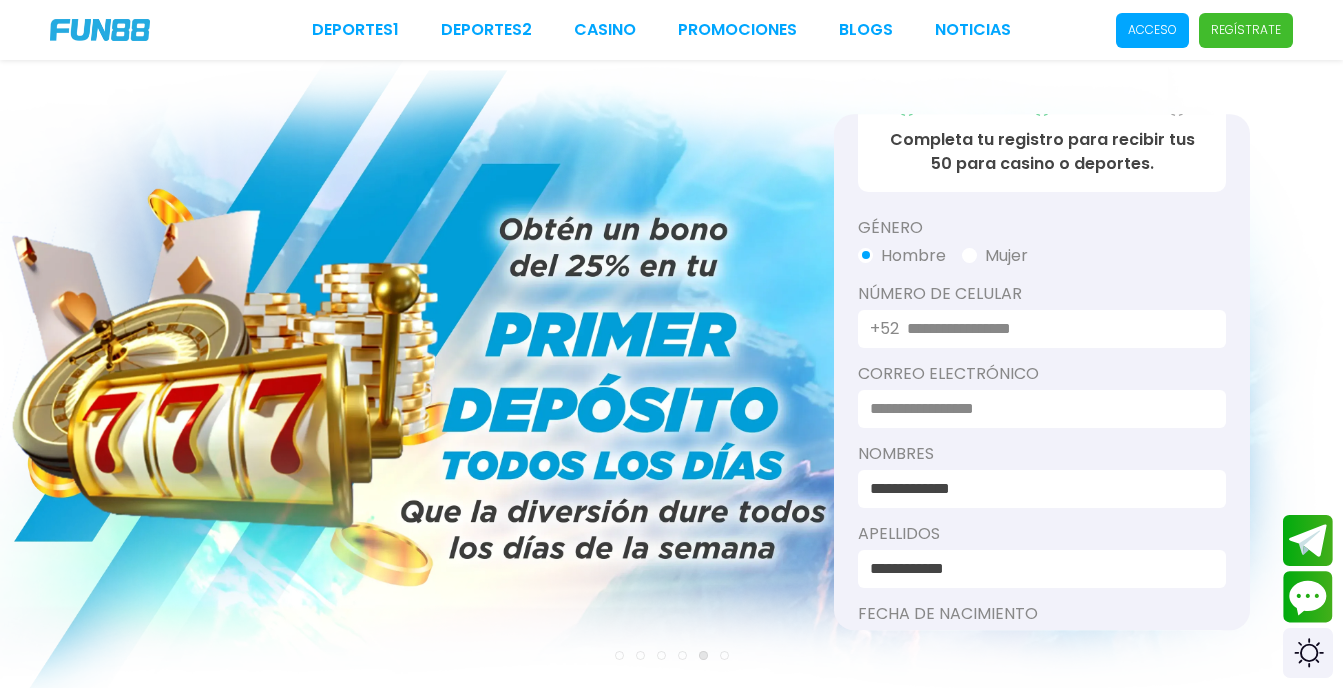 click at bounding box center [1054, 329] 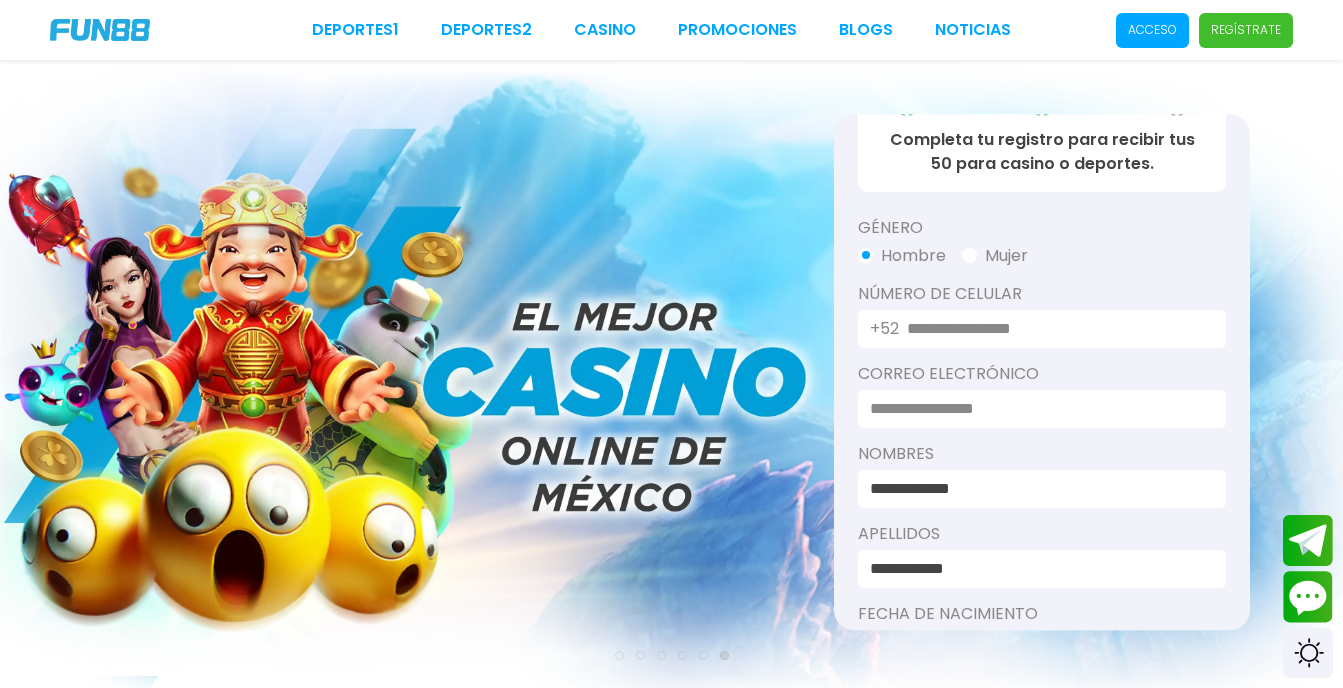 type on "**********" 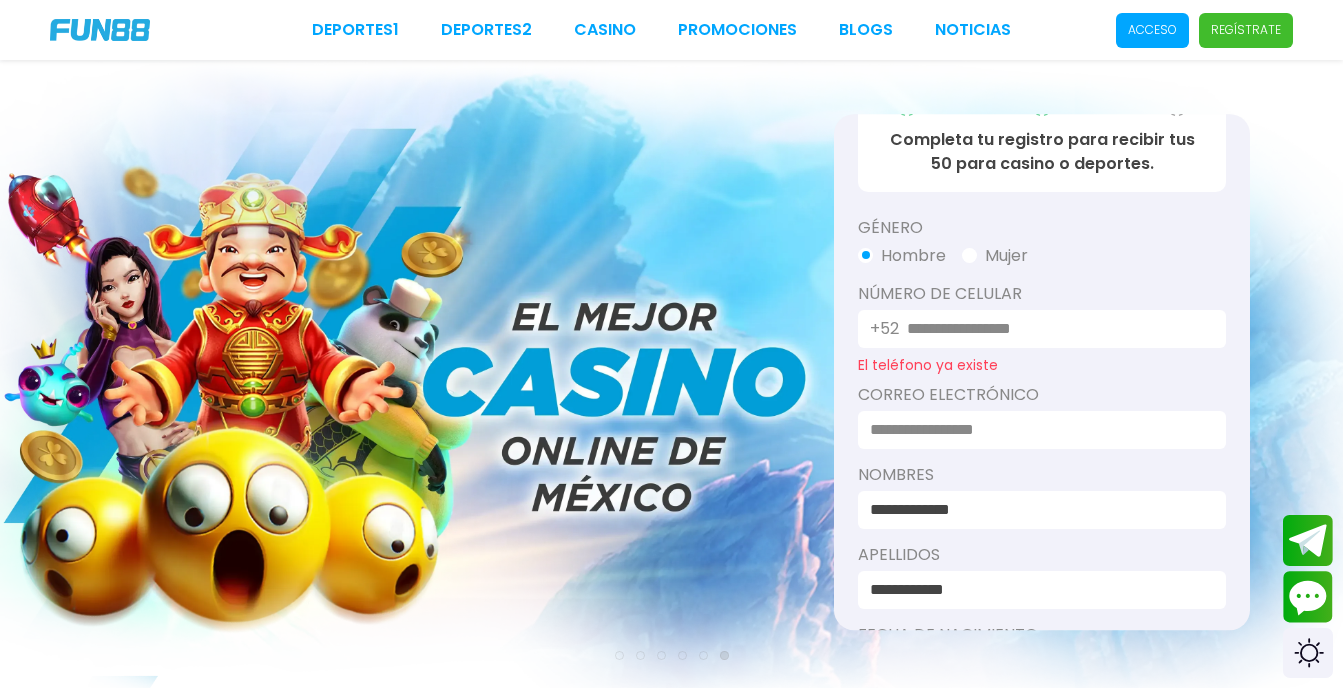 type on "**********" 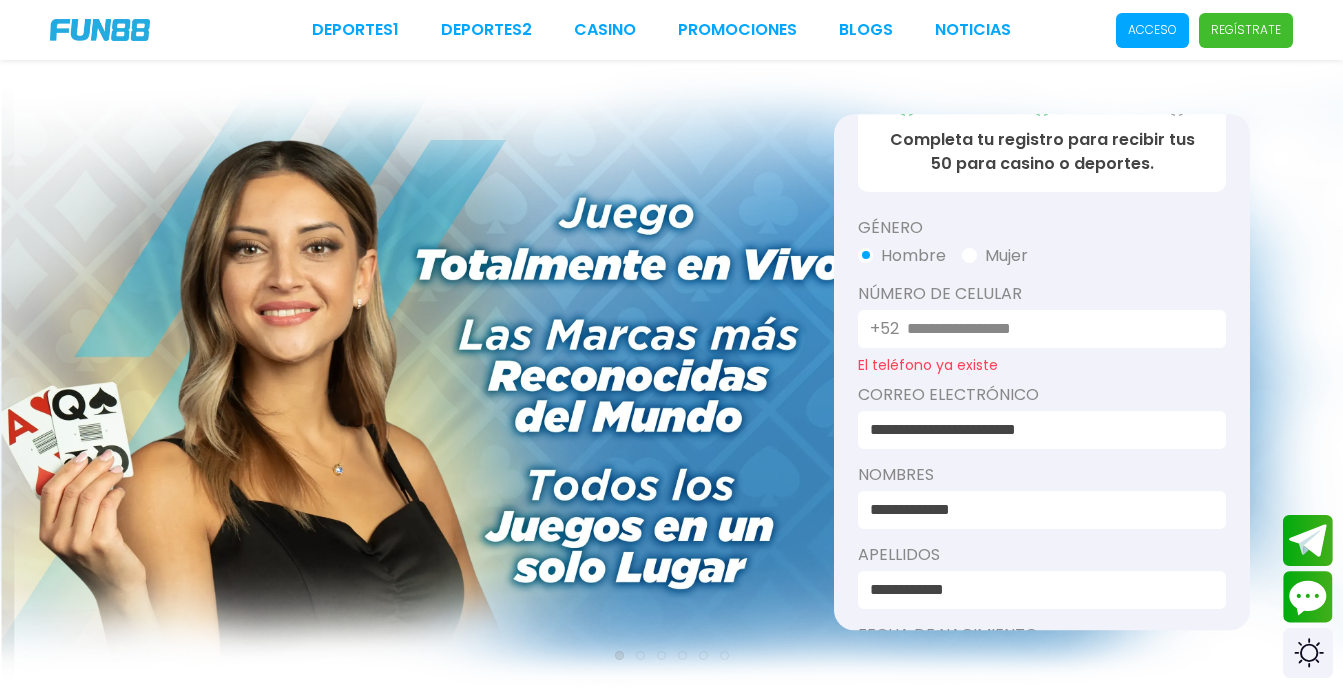 scroll, scrollTop: 299, scrollLeft: 0, axis: vertical 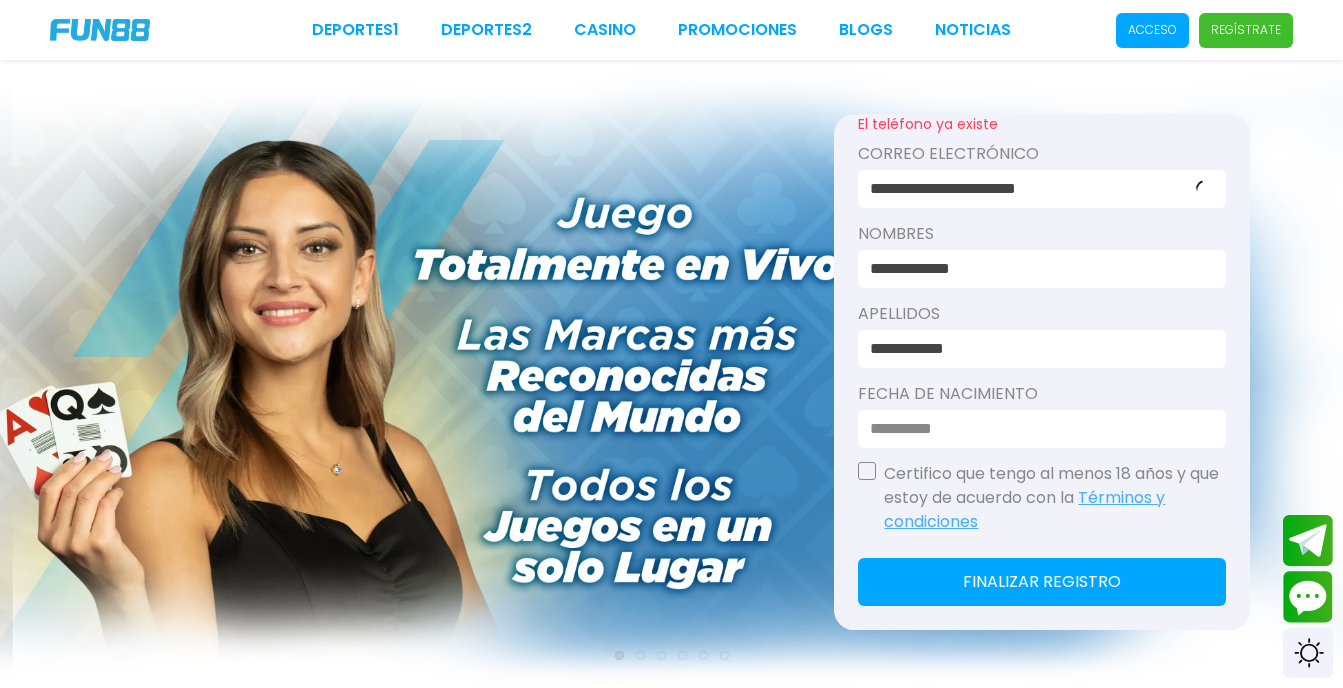 click at bounding box center (1036, 429) 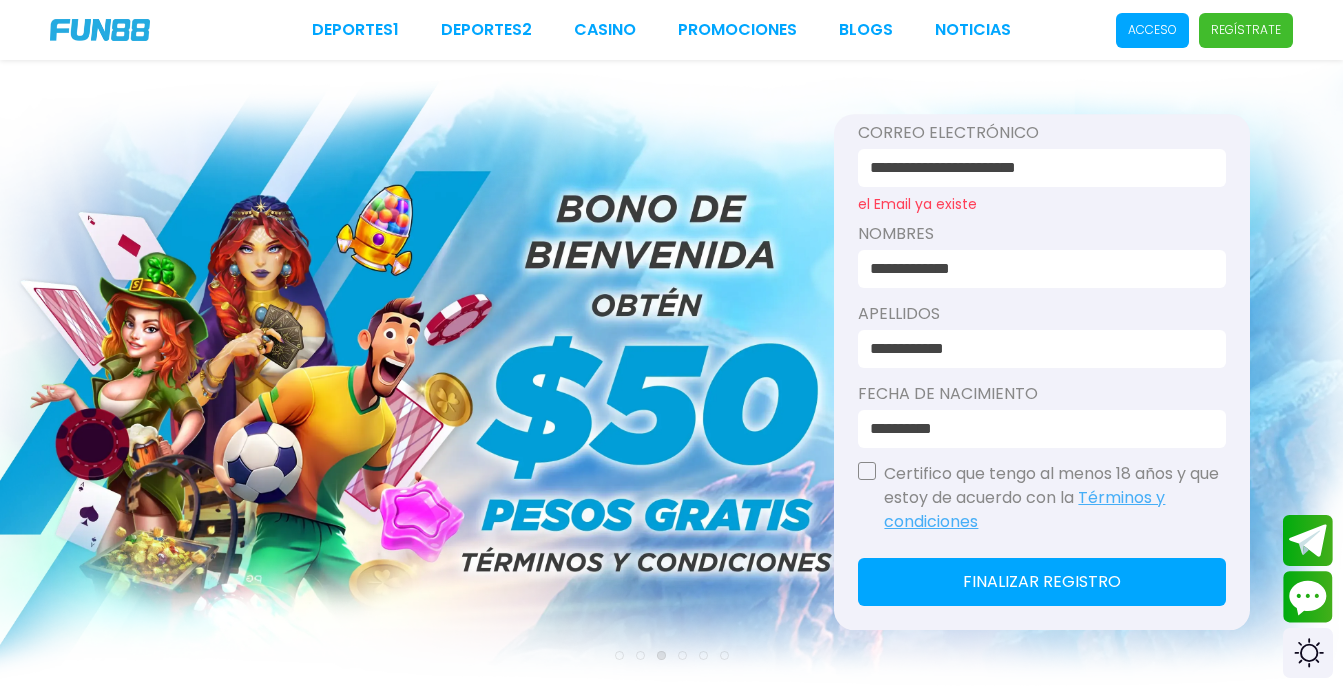type on "**********" 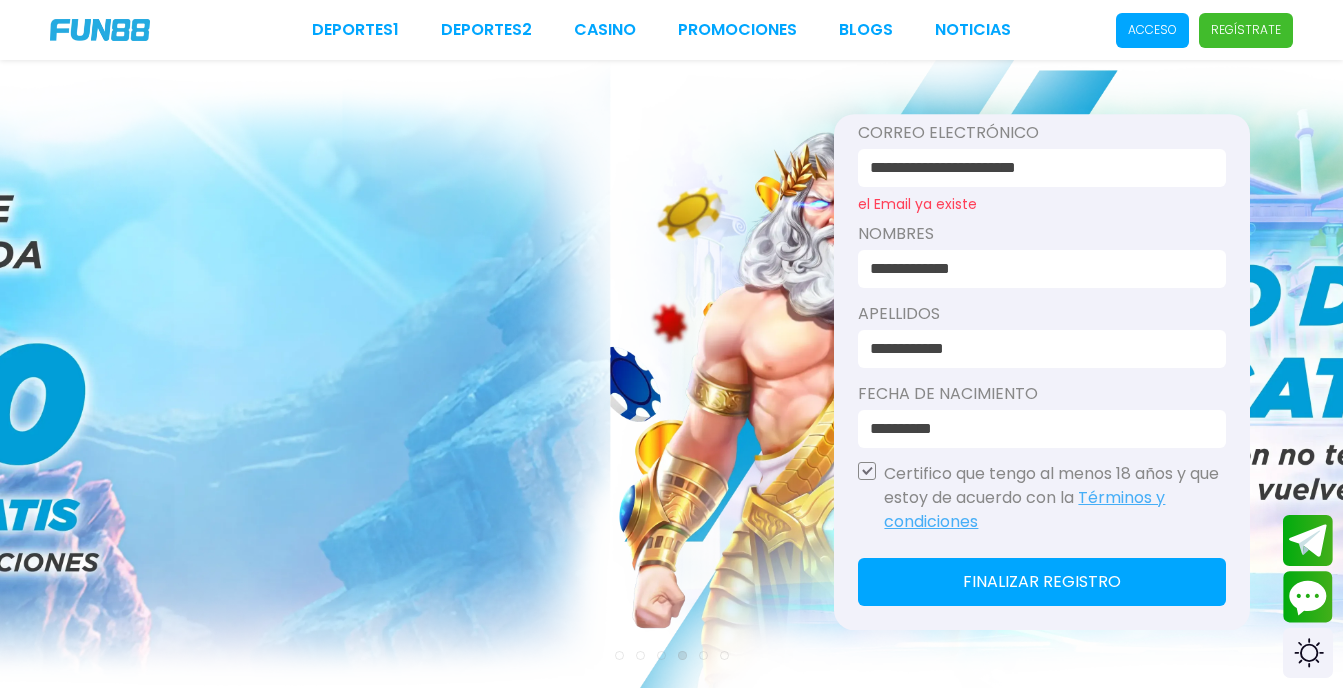 click on "Finalizar registro" 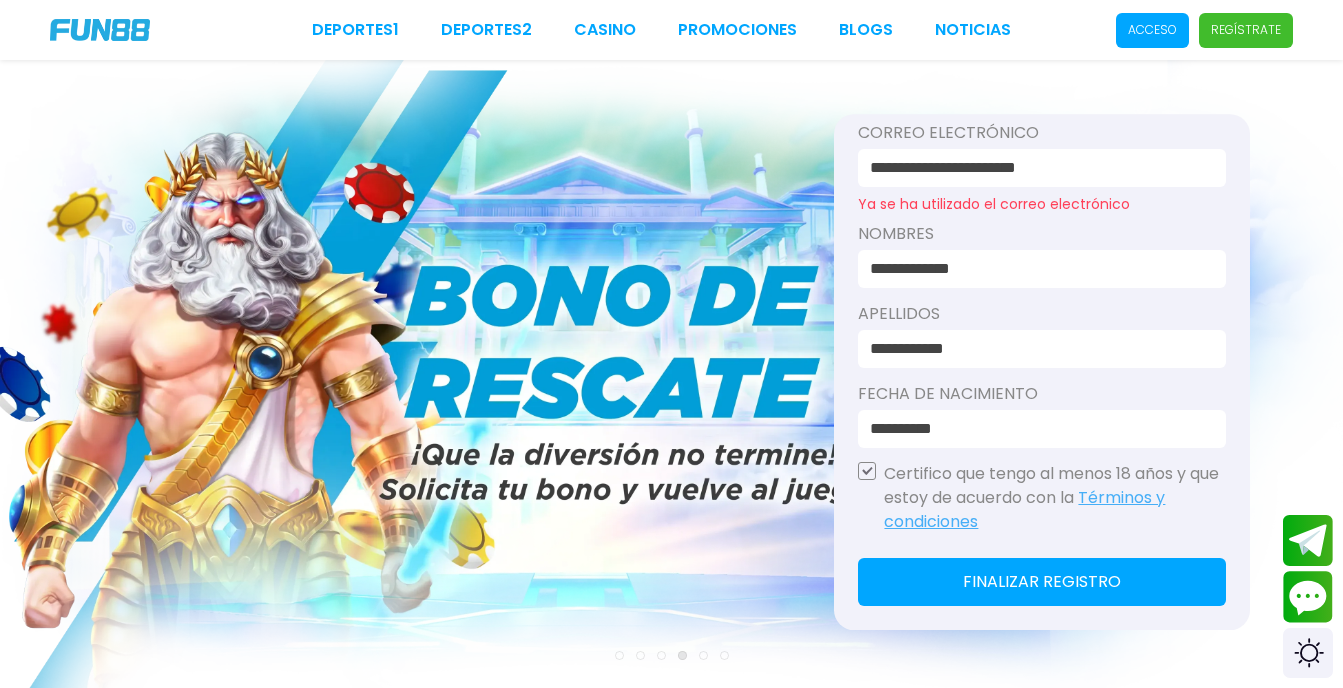 click on "**********" at bounding box center [1036, 168] 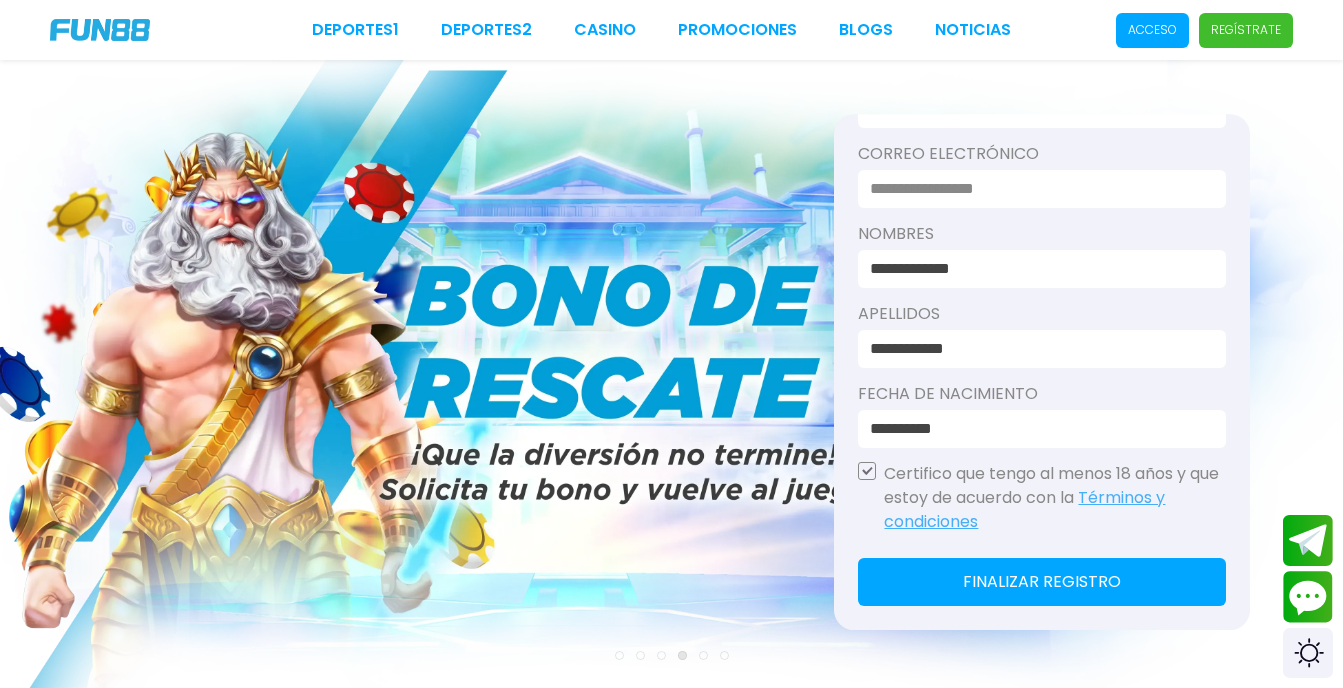 scroll, scrollTop: 278, scrollLeft: 0, axis: vertical 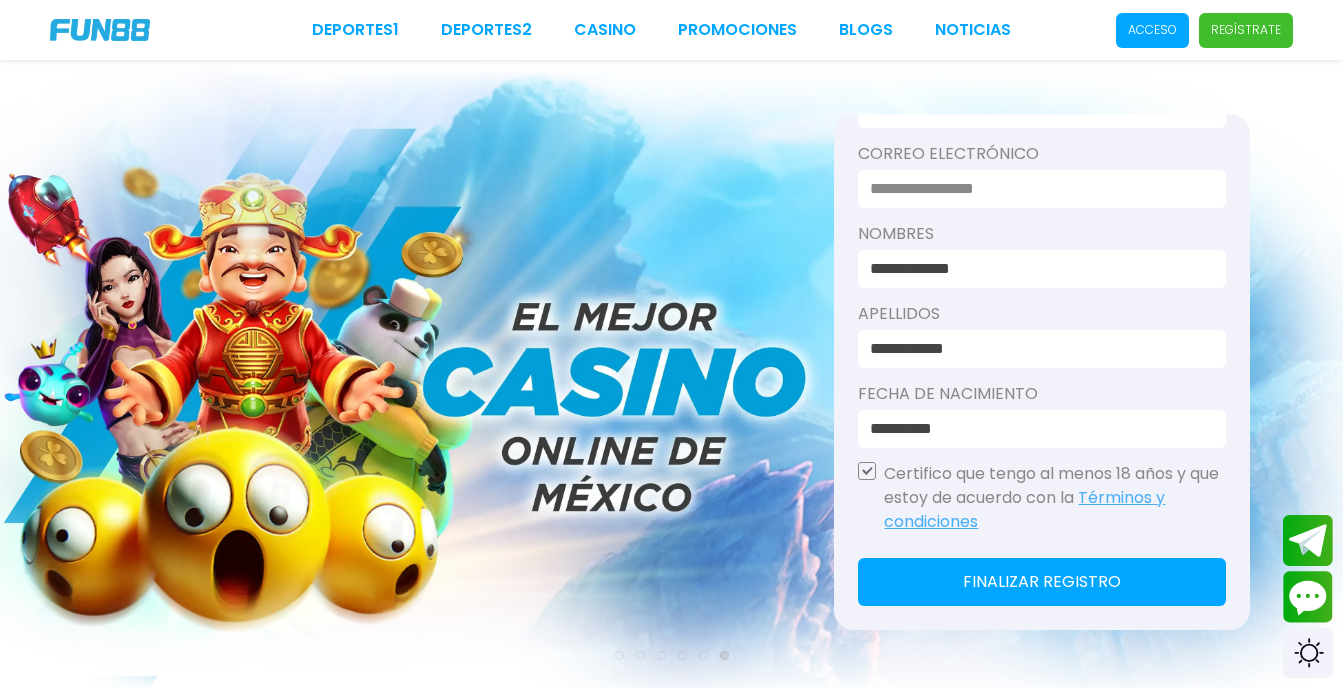 type on "**********" 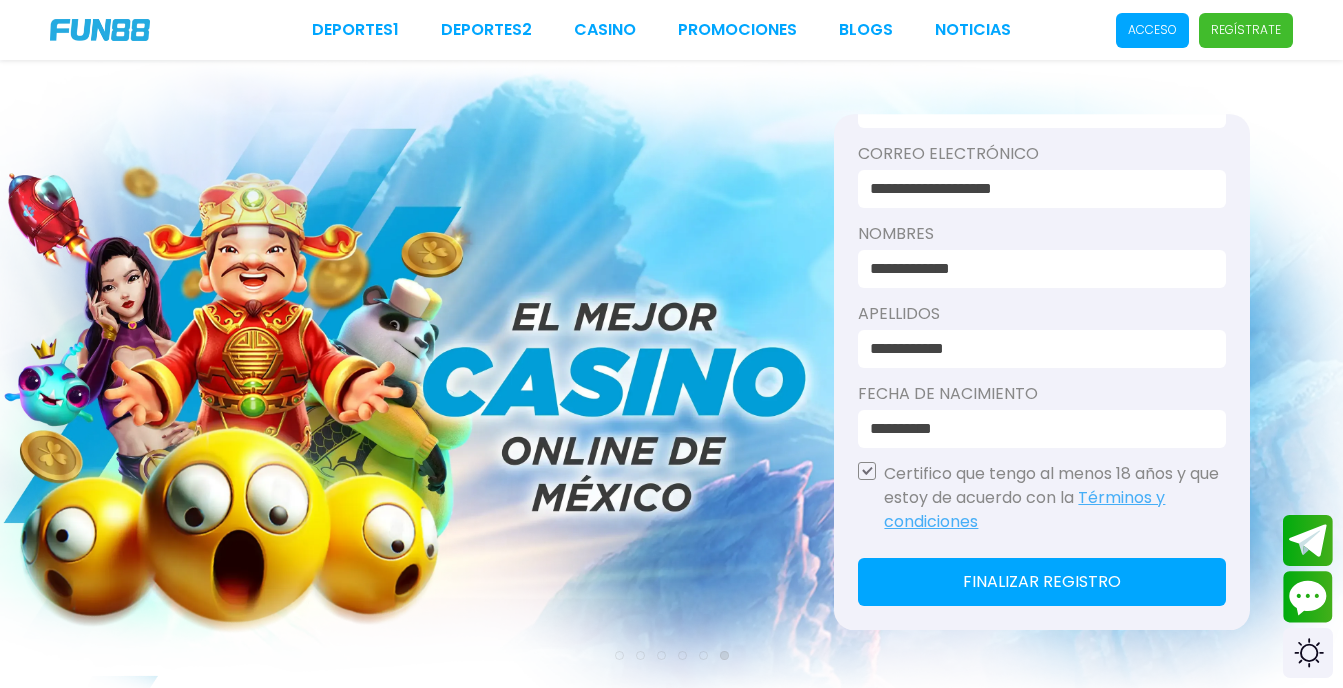 click on "Finalizar registro" 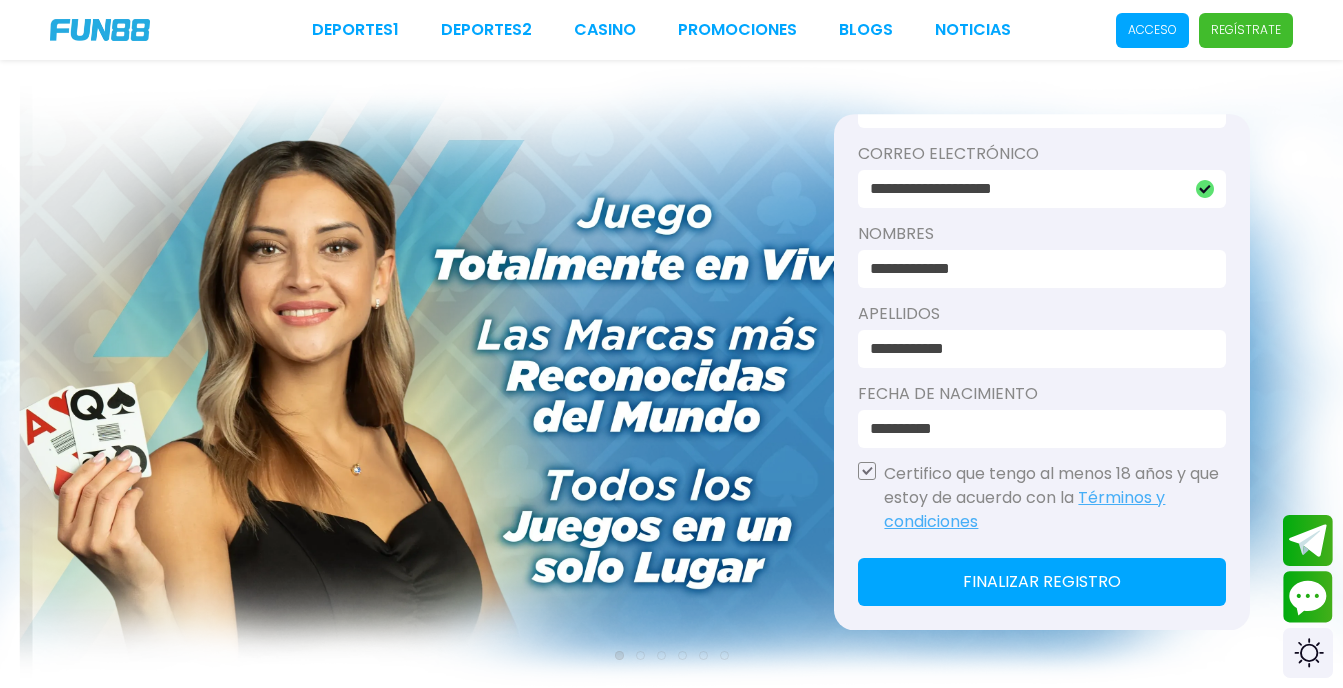 type 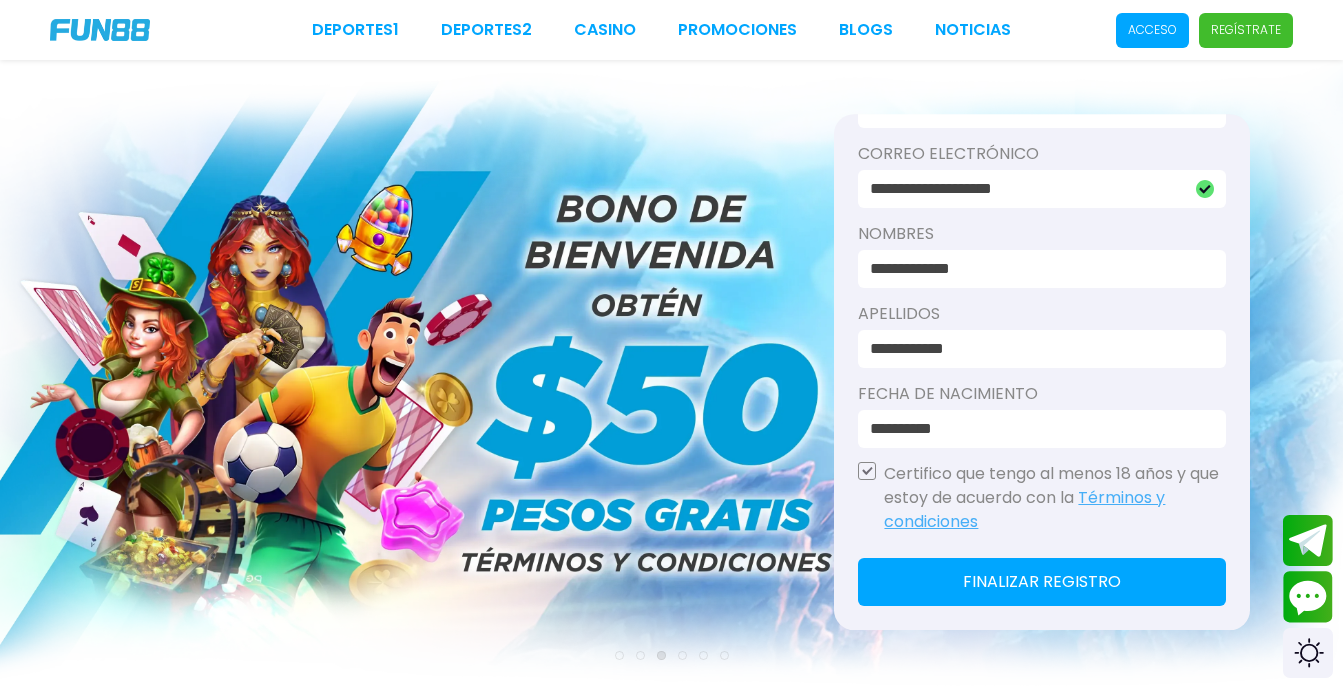 drag, startPoint x: 1017, startPoint y: 472, endPoint x: 1297, endPoint y: 203, distance: 388.27954 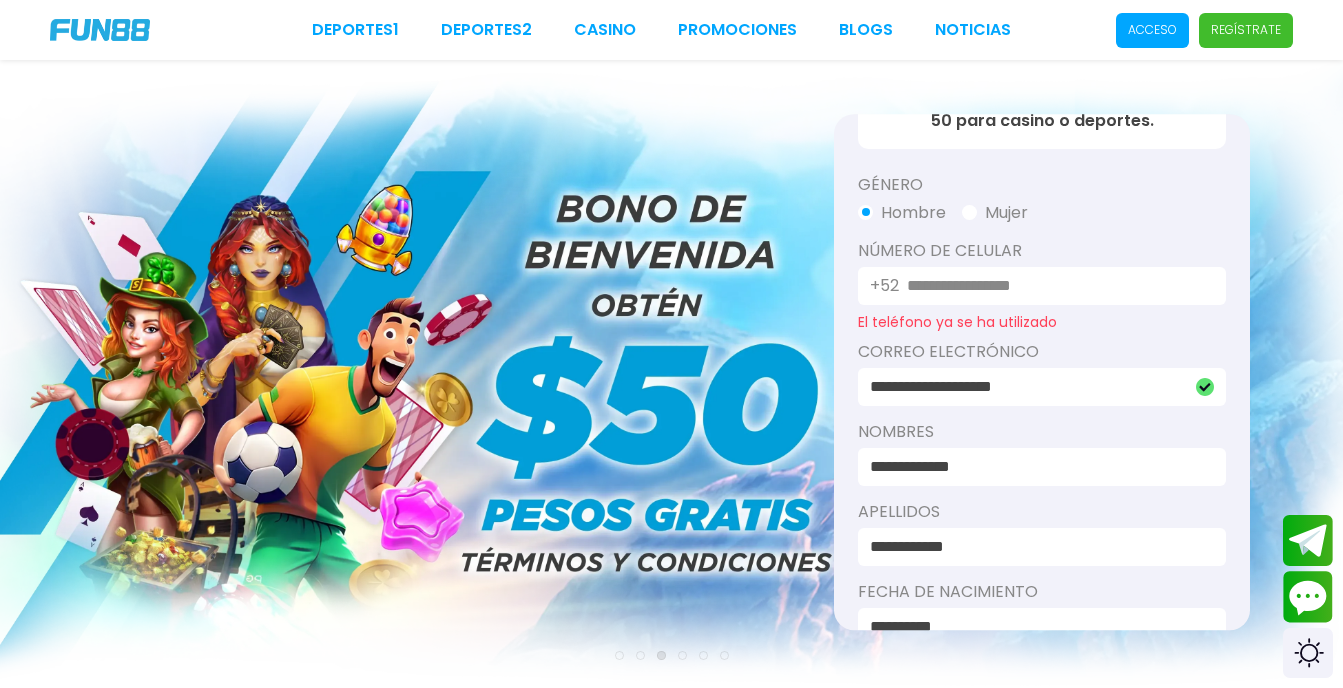 scroll, scrollTop: 71, scrollLeft: 0, axis: vertical 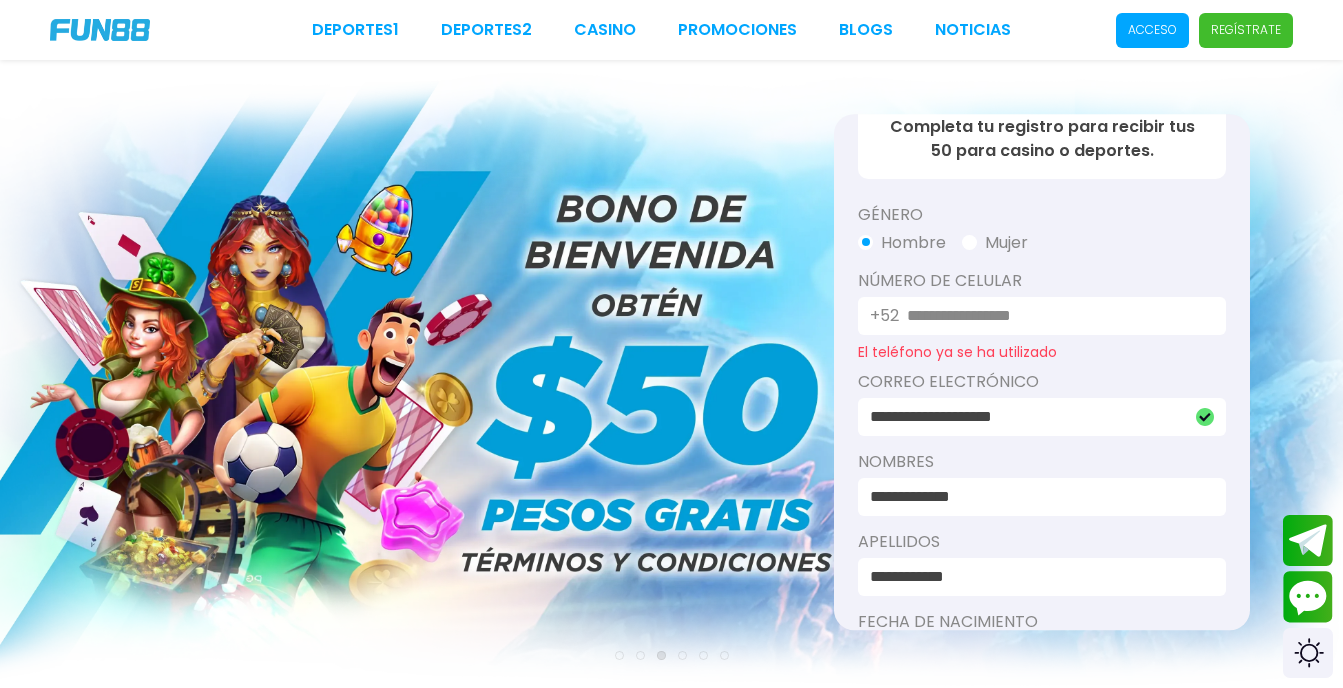 click on "Número De Celular +52 [PHONE] El teléfono ya se ha utilizado" 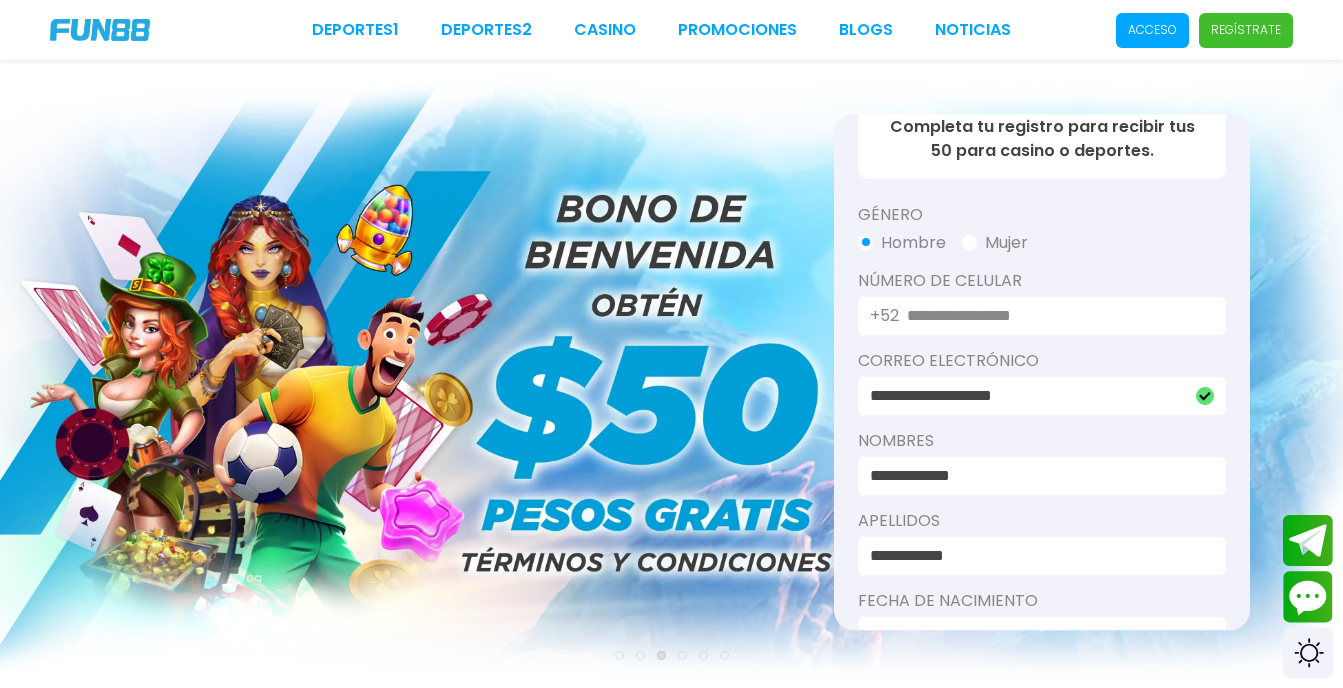 click at bounding box center [1054, 316] 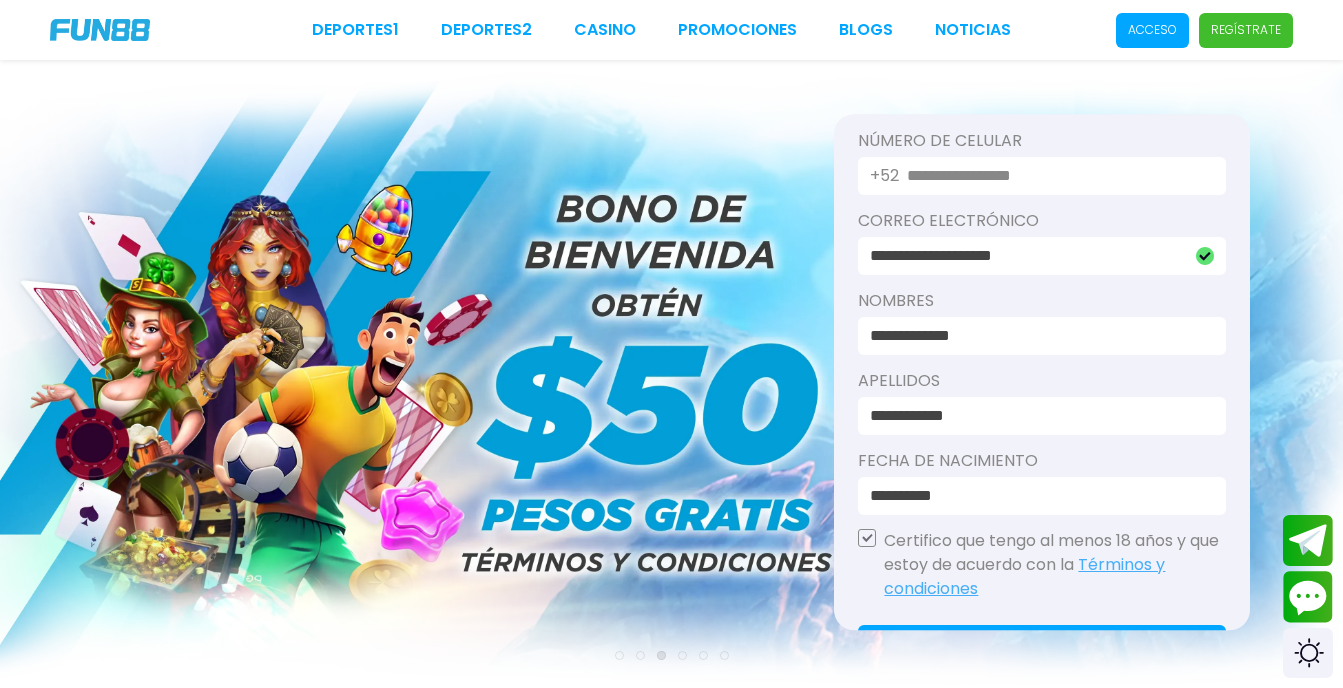 scroll, scrollTop: 278, scrollLeft: 0, axis: vertical 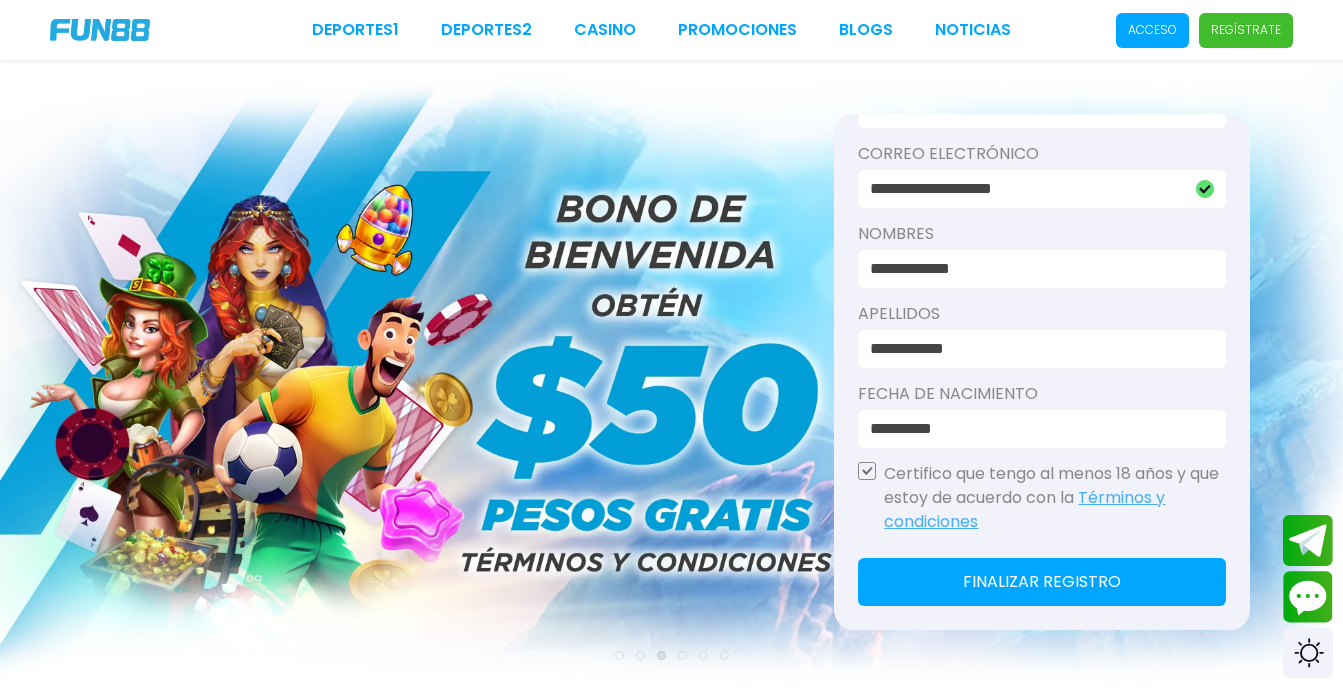 type on "**********" 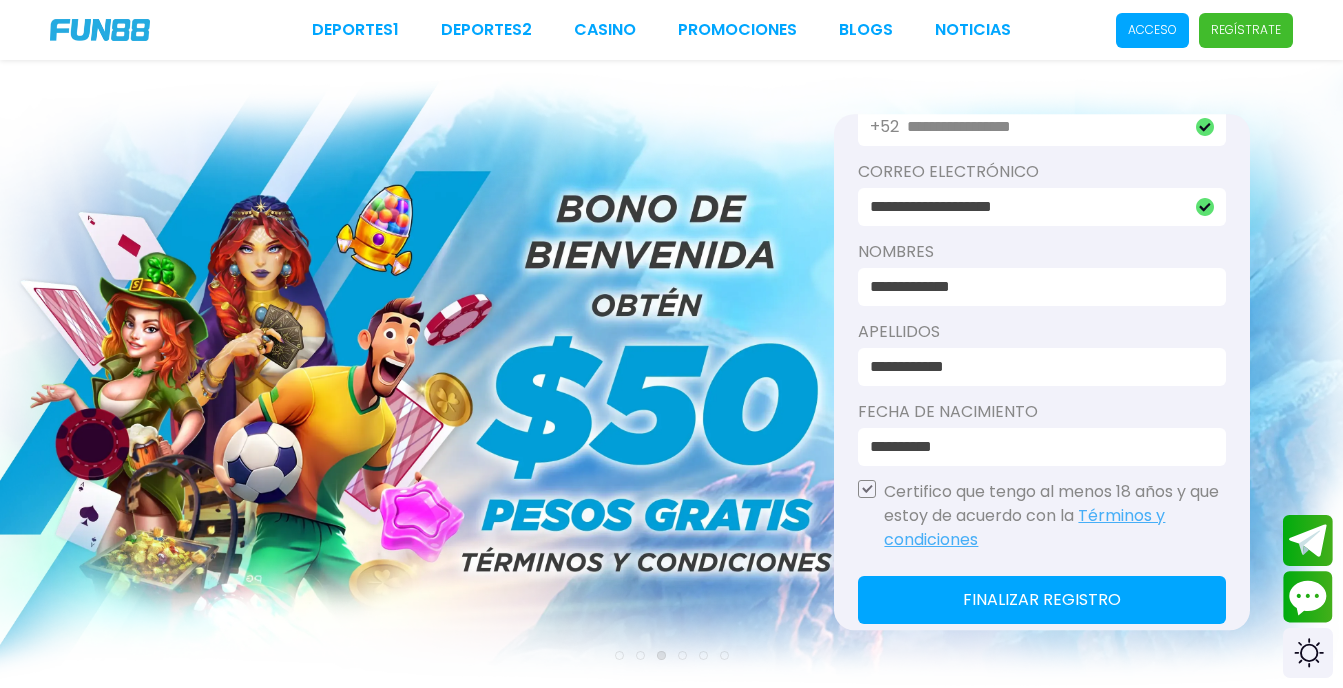 scroll, scrollTop: 278, scrollLeft: 0, axis: vertical 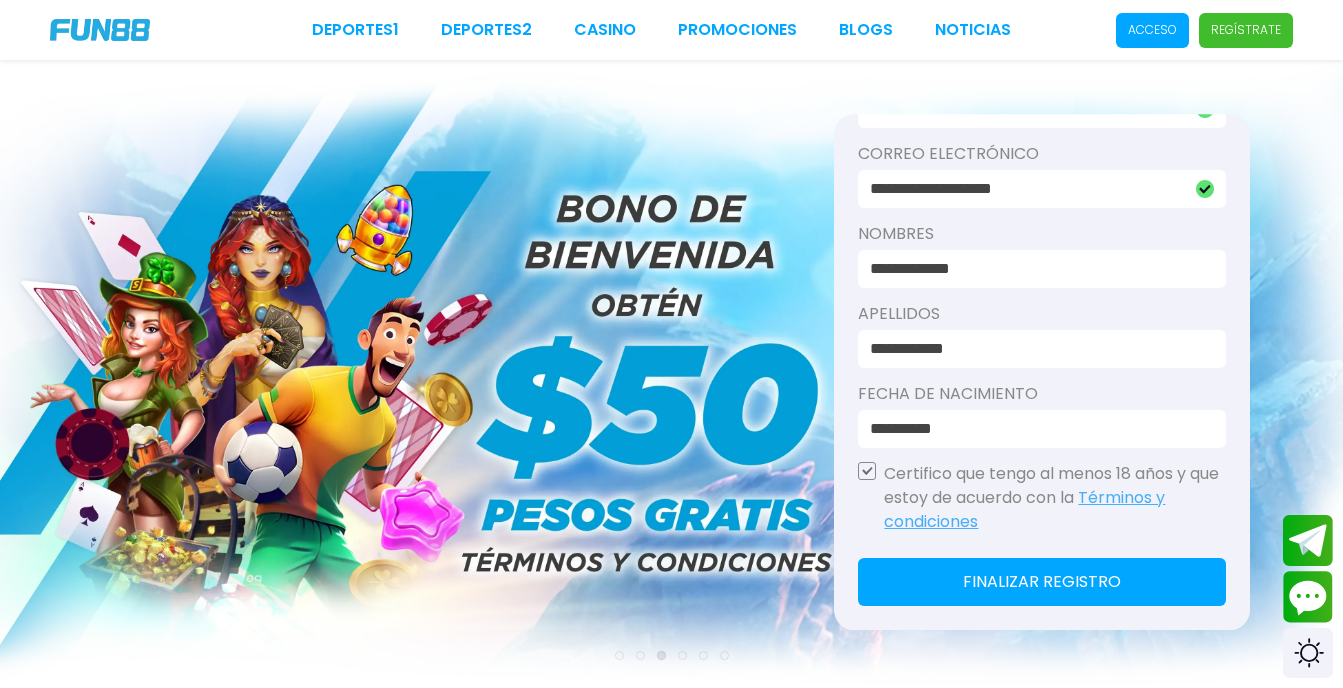 click on "Finalizar registro" 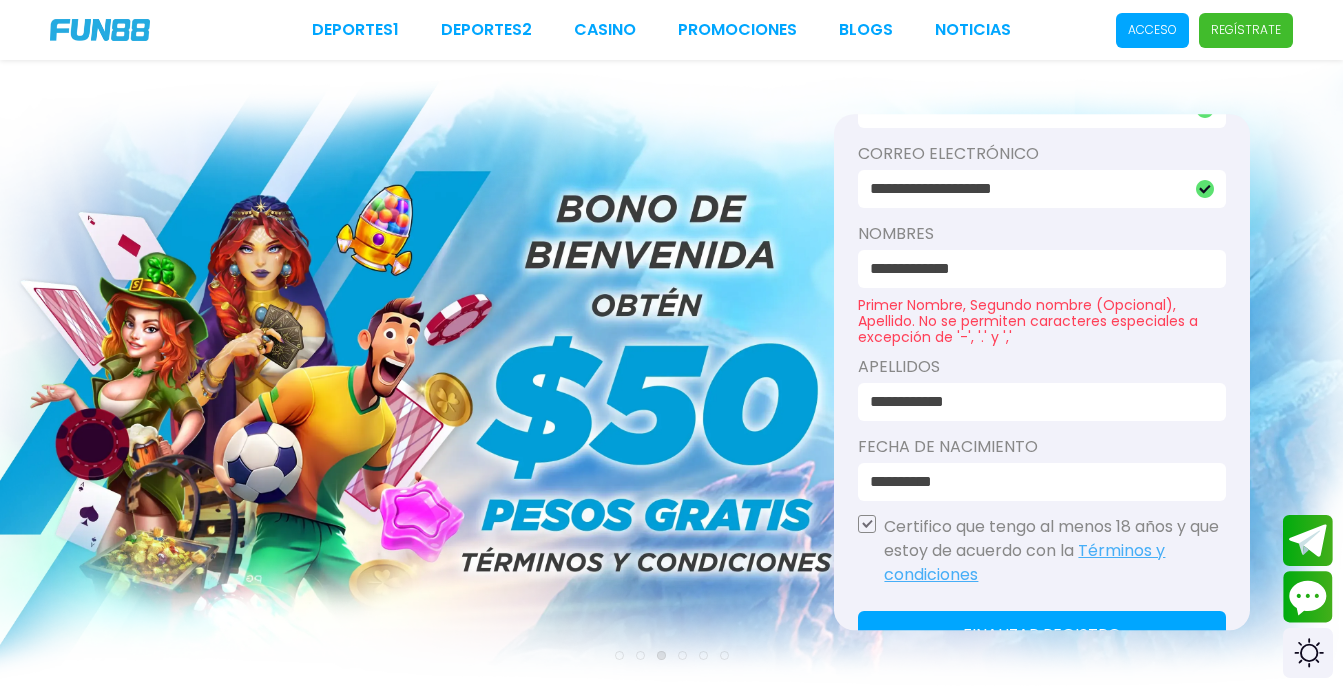 click on "**********" at bounding box center [1036, 269] 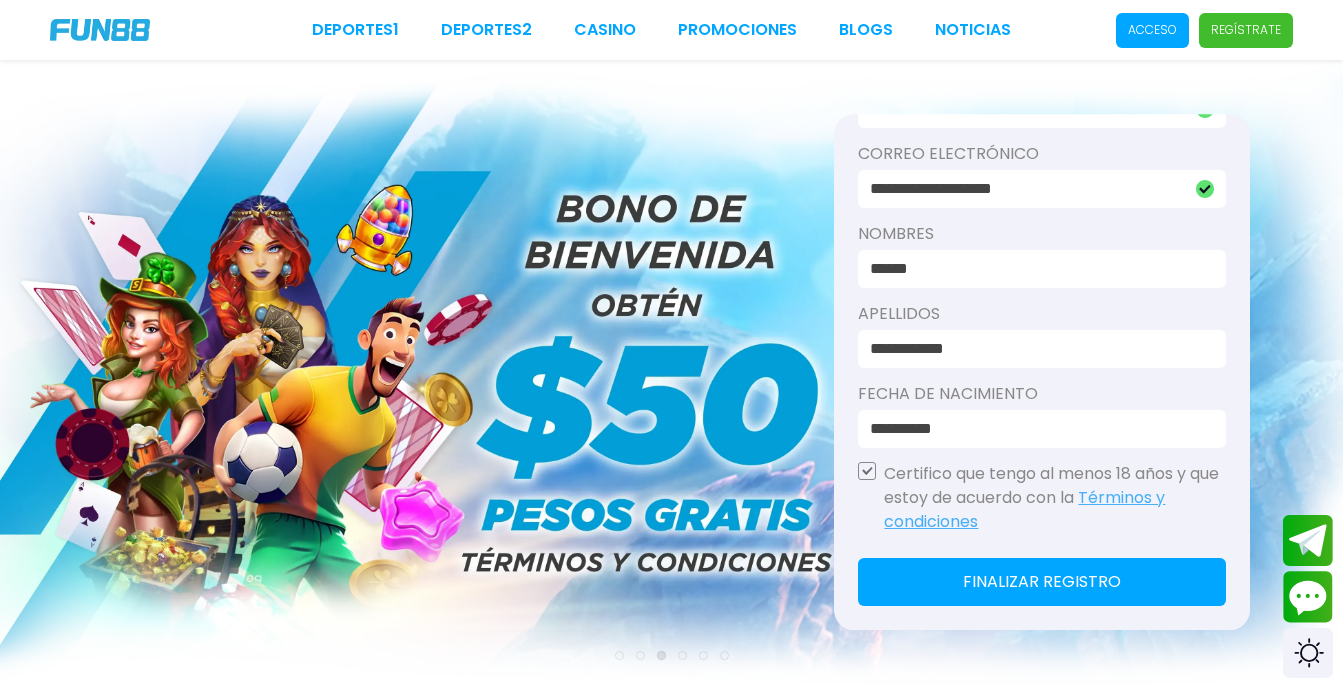 type on "*****" 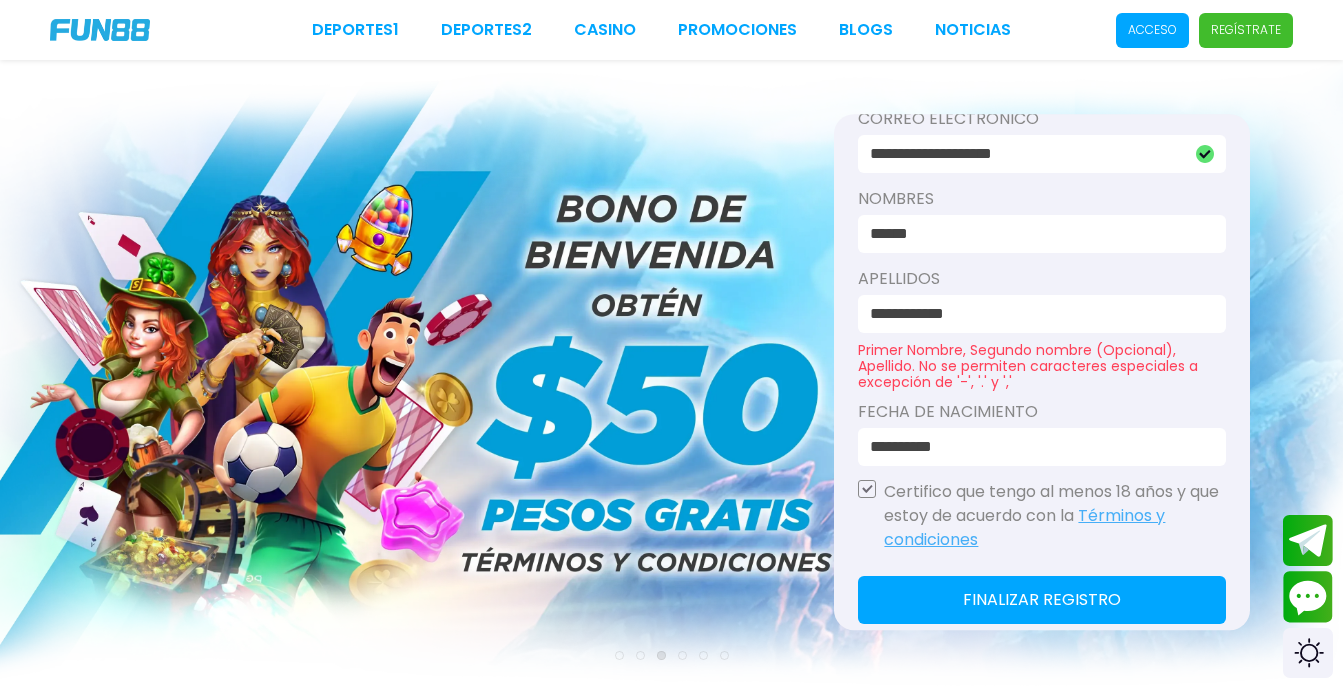 scroll, scrollTop: 331, scrollLeft: 0, axis: vertical 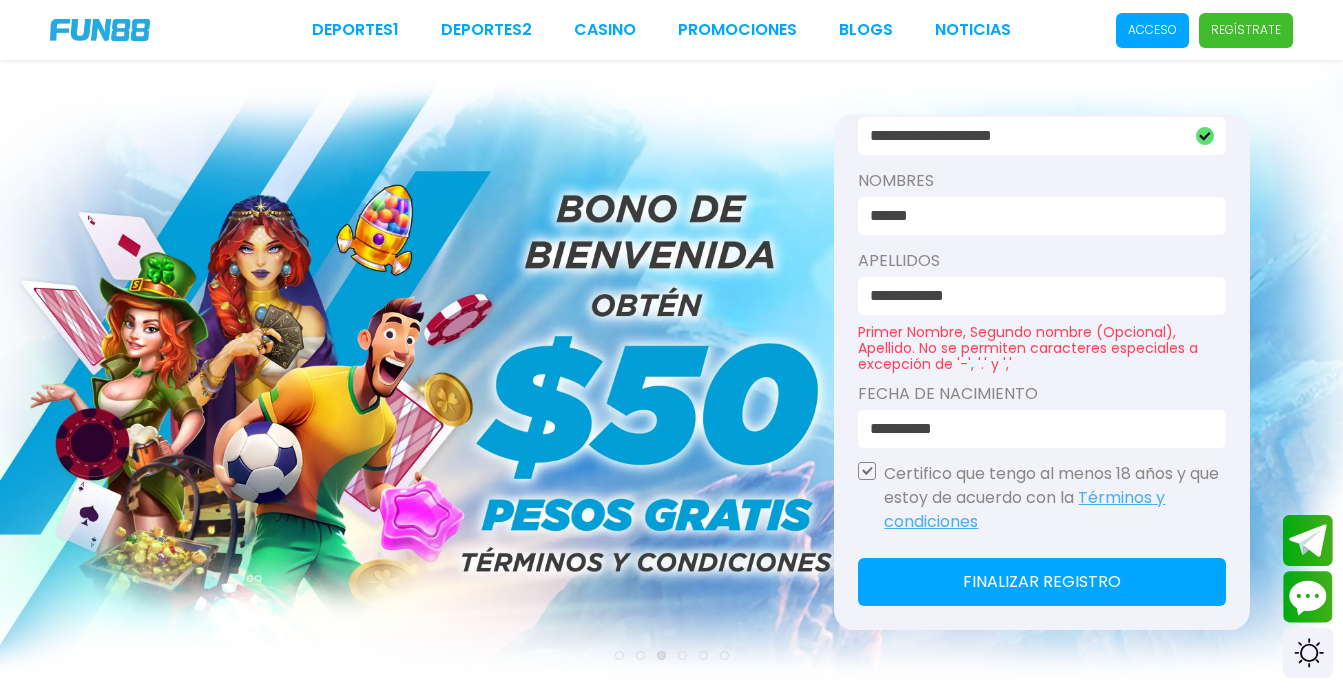 click on "**********" at bounding box center [1036, 296] 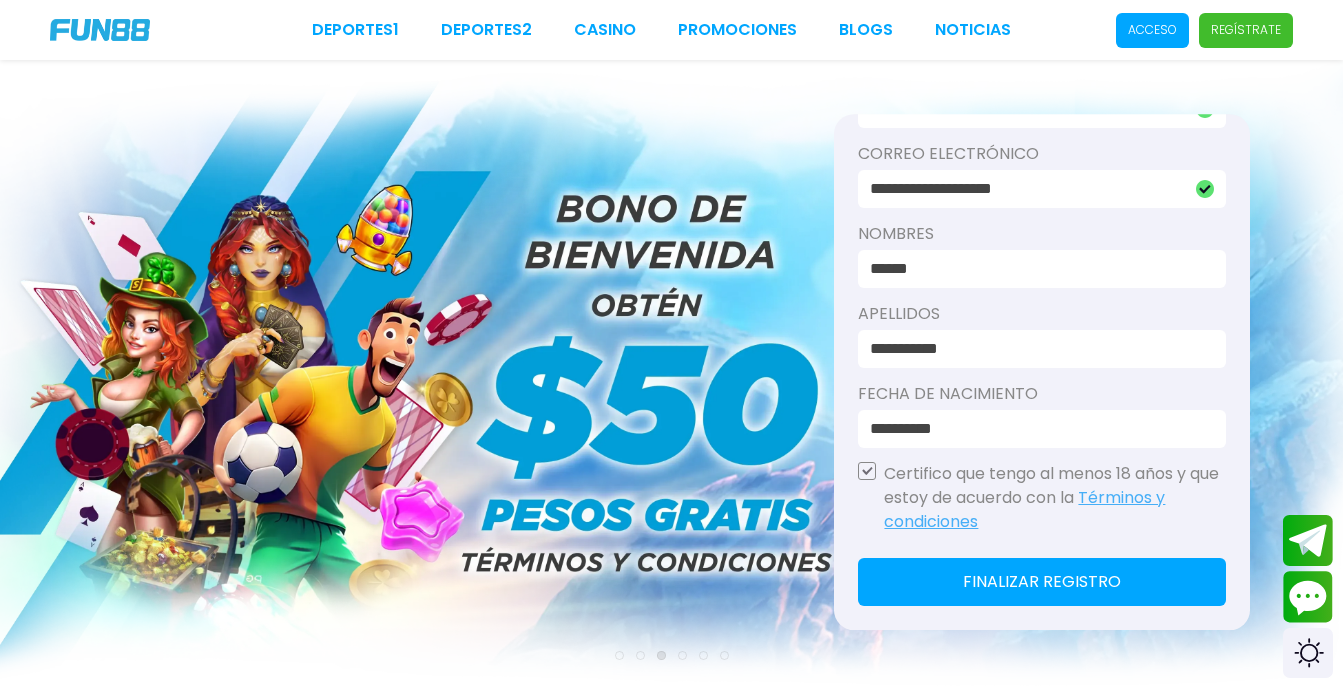 scroll, scrollTop: 278, scrollLeft: 0, axis: vertical 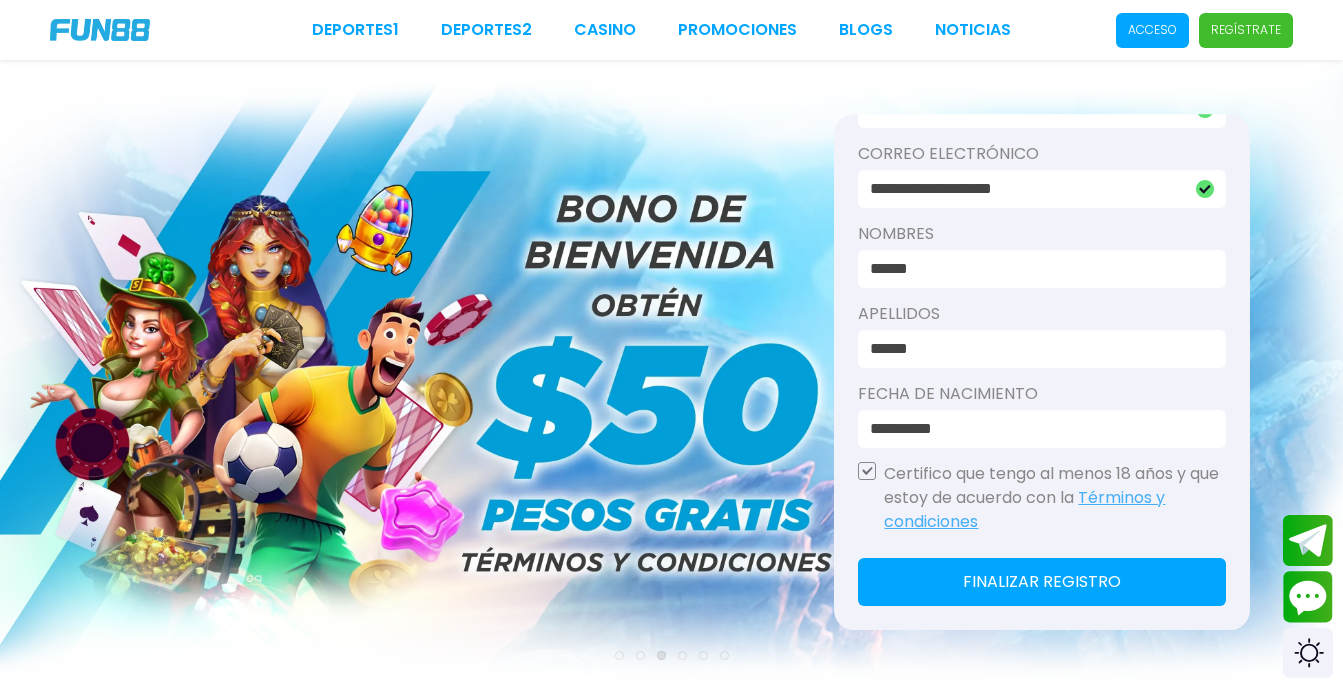 type on "*****" 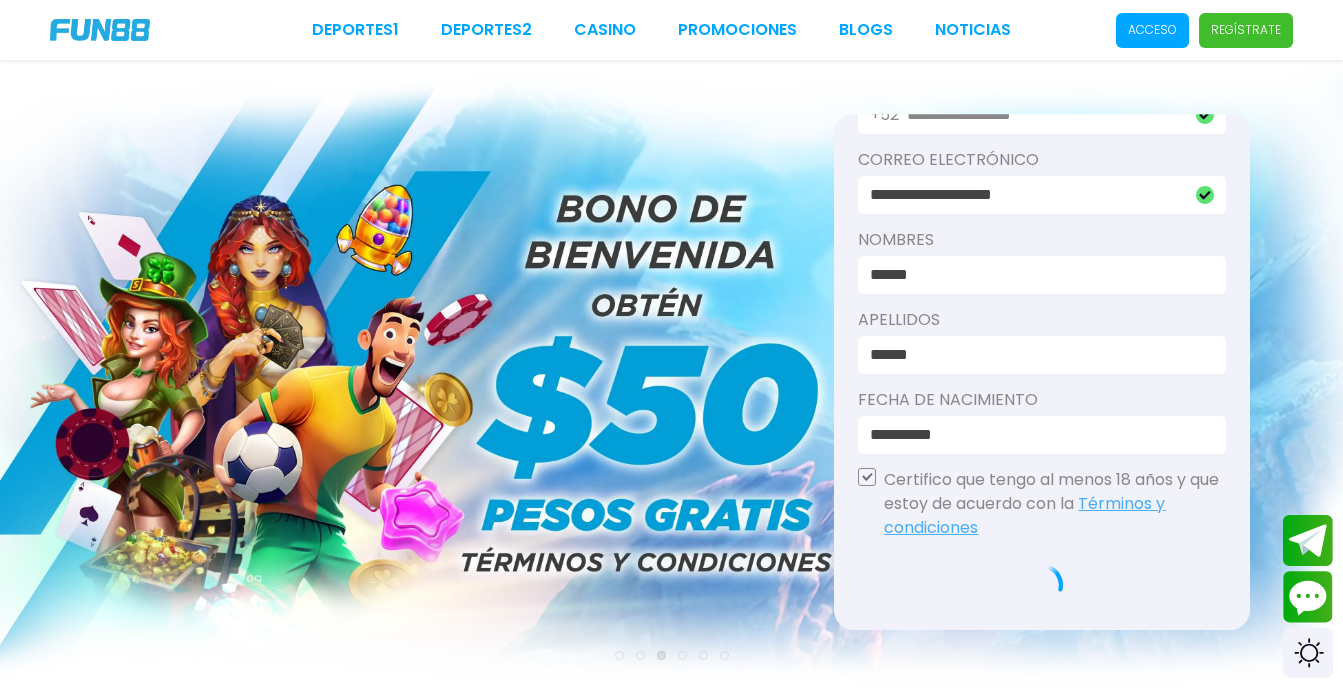 scroll, scrollTop: 272, scrollLeft: 0, axis: vertical 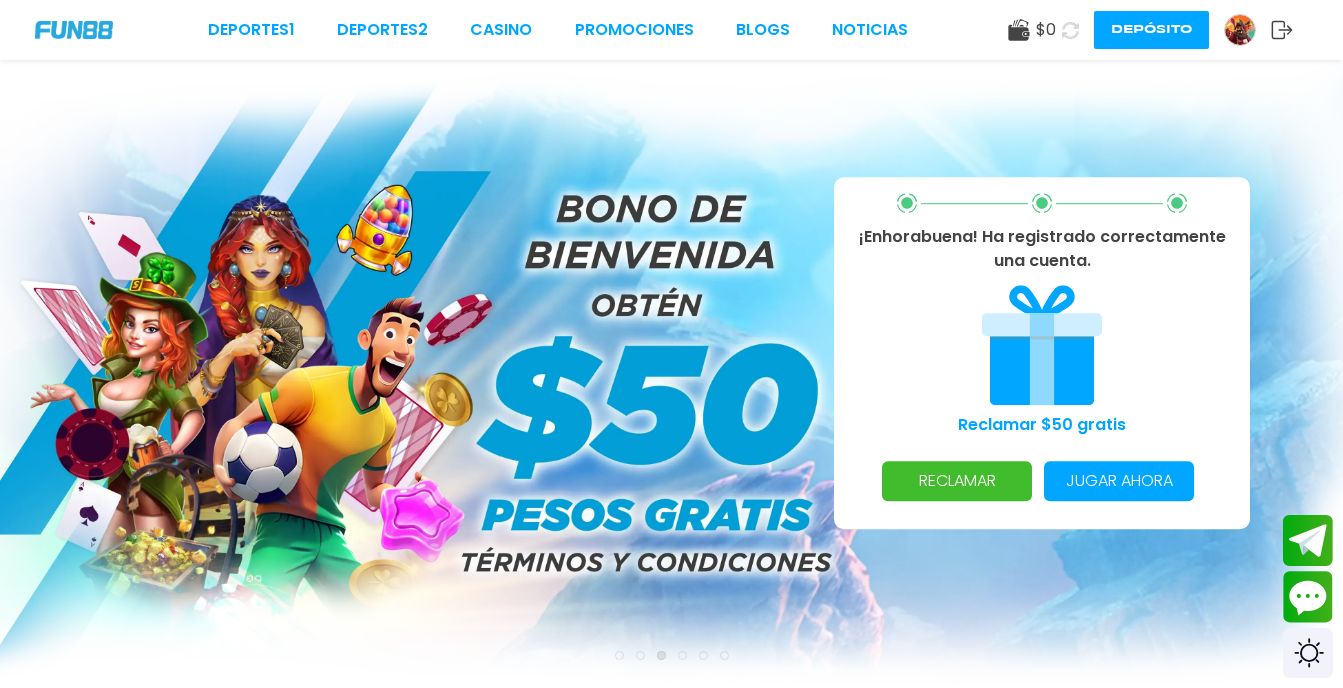click on "RECLAMAR" at bounding box center (957, 481) 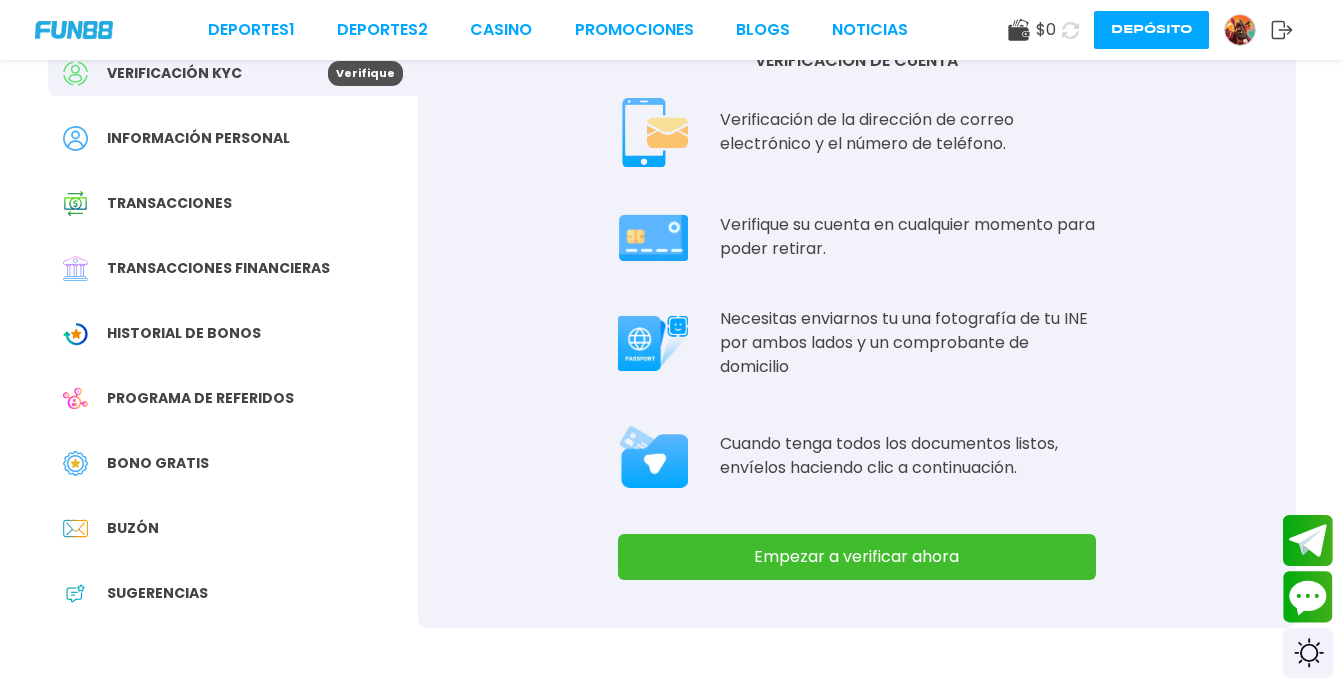 scroll, scrollTop: 119, scrollLeft: 0, axis: vertical 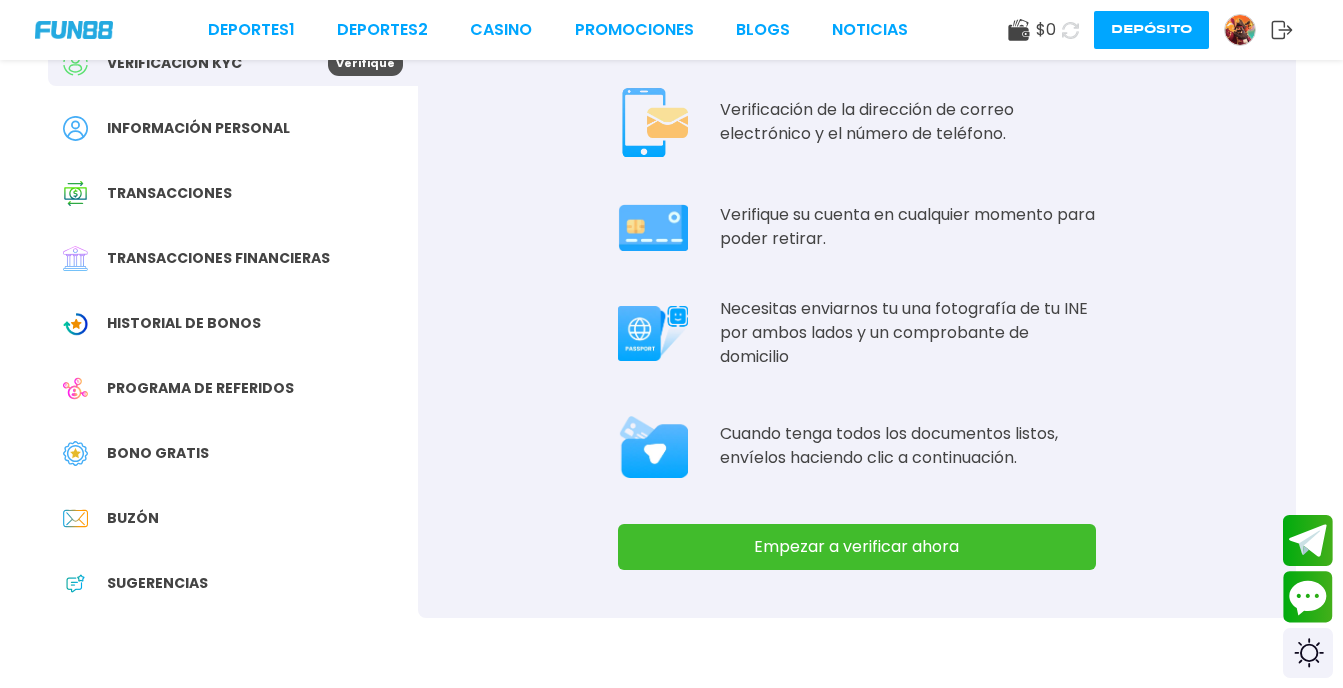 click on "Bono Gratis" at bounding box center [158, 453] 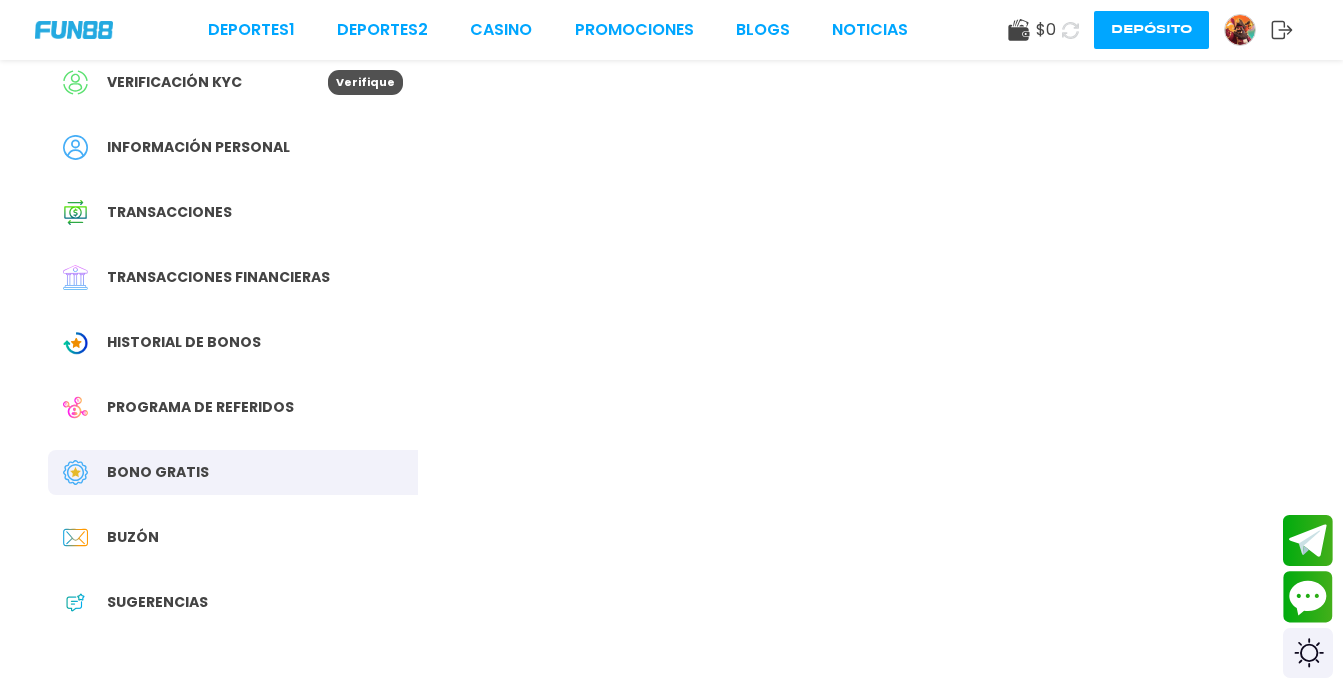 scroll, scrollTop: 0, scrollLeft: 0, axis: both 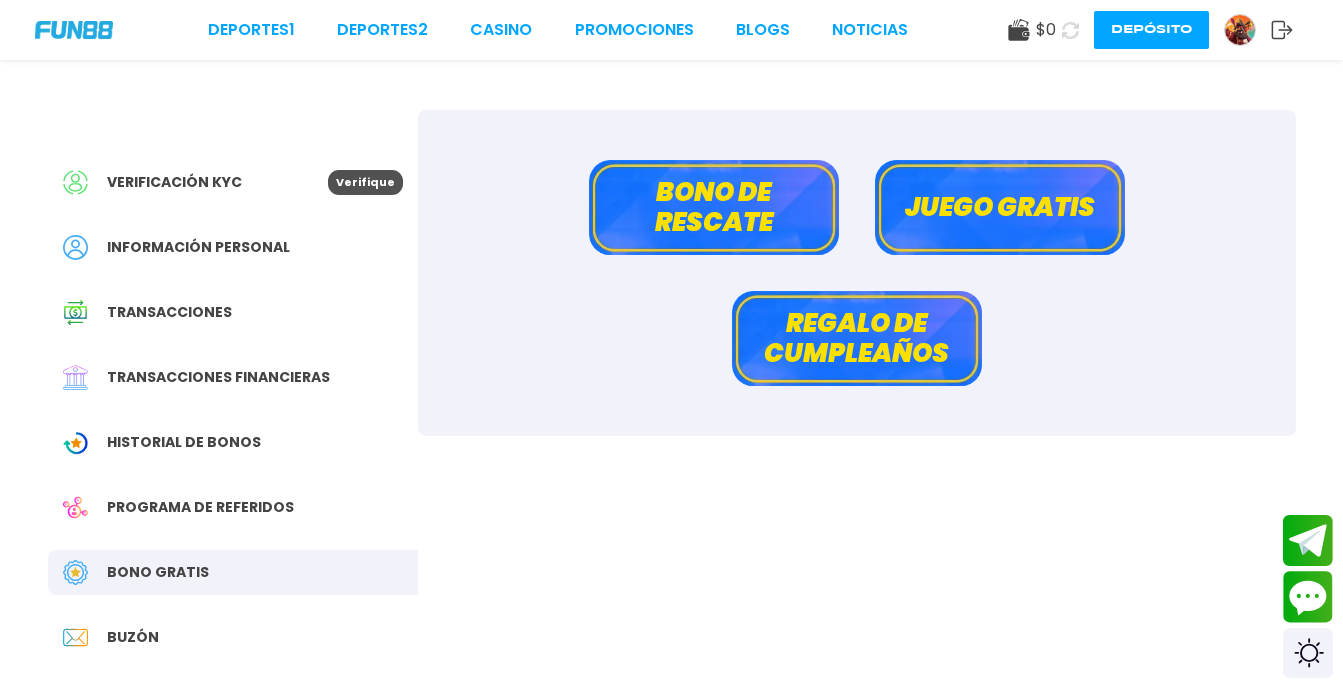 click on "Juego gratis" at bounding box center [1000, 207] 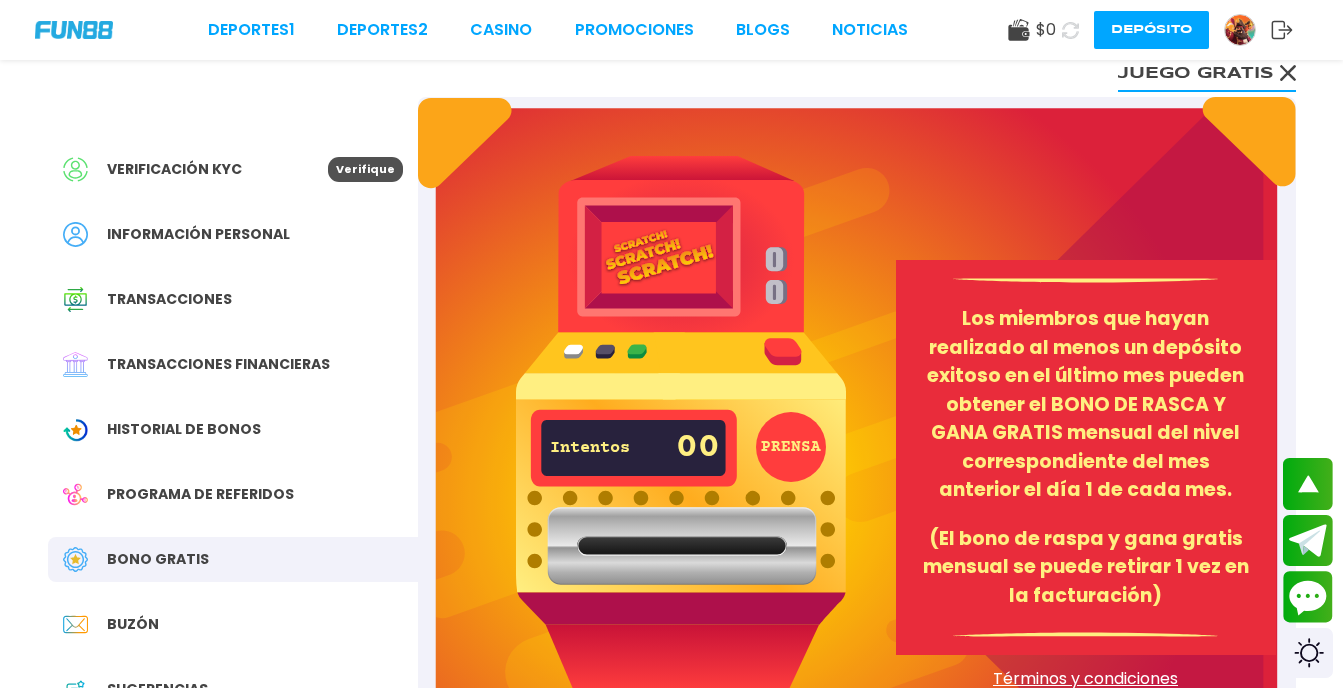 scroll, scrollTop: 0, scrollLeft: 0, axis: both 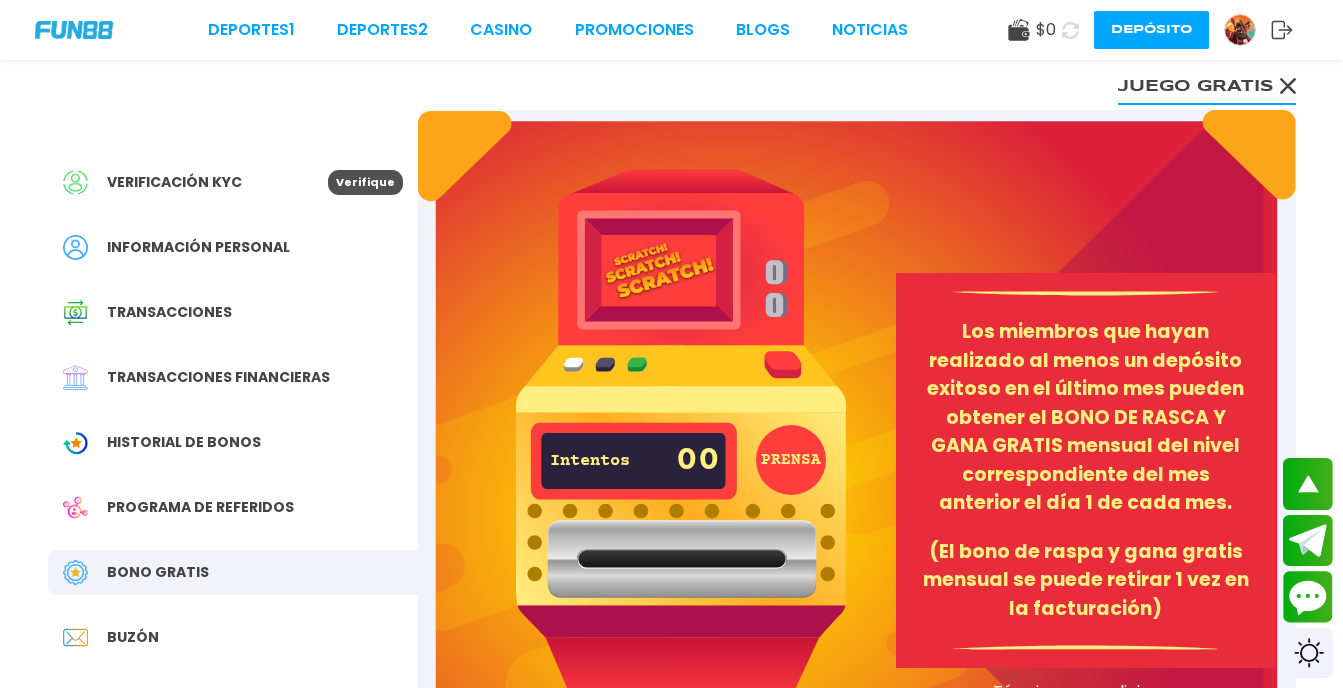 click on "Verificación KYC Verifique" at bounding box center [233, 182] 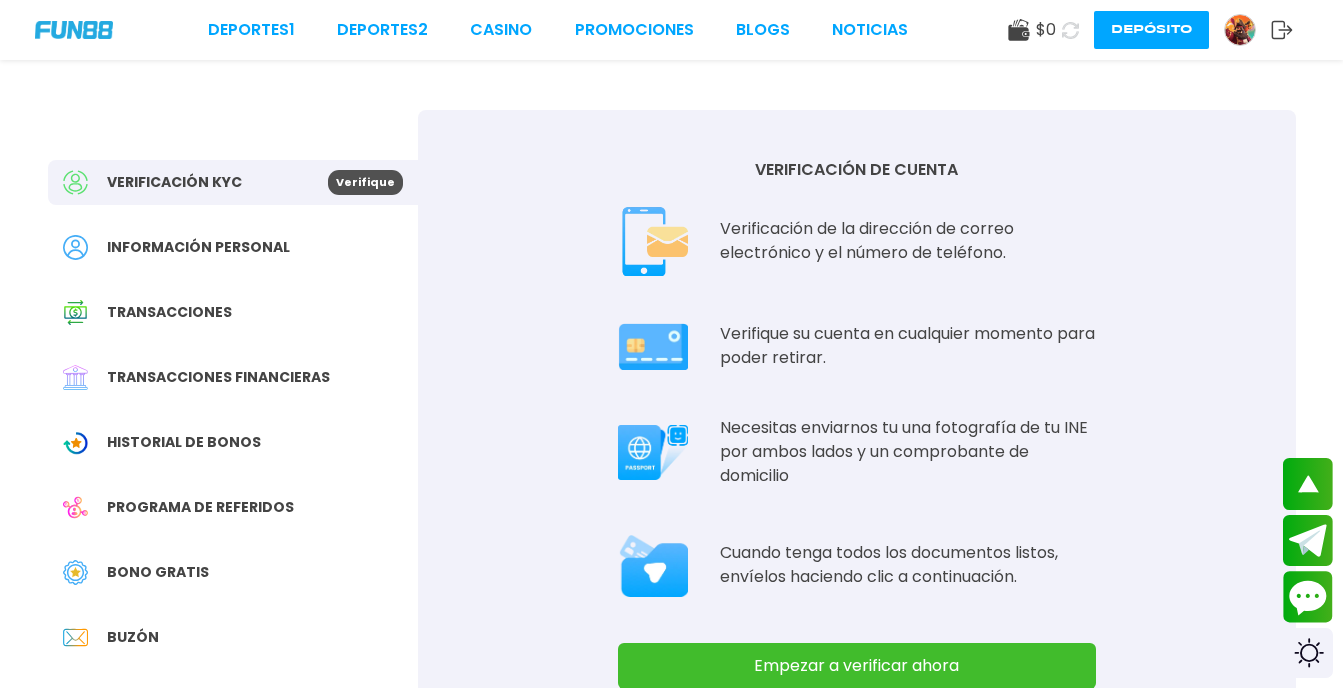 click on "Empezar a verificar ahora" at bounding box center [857, 666] 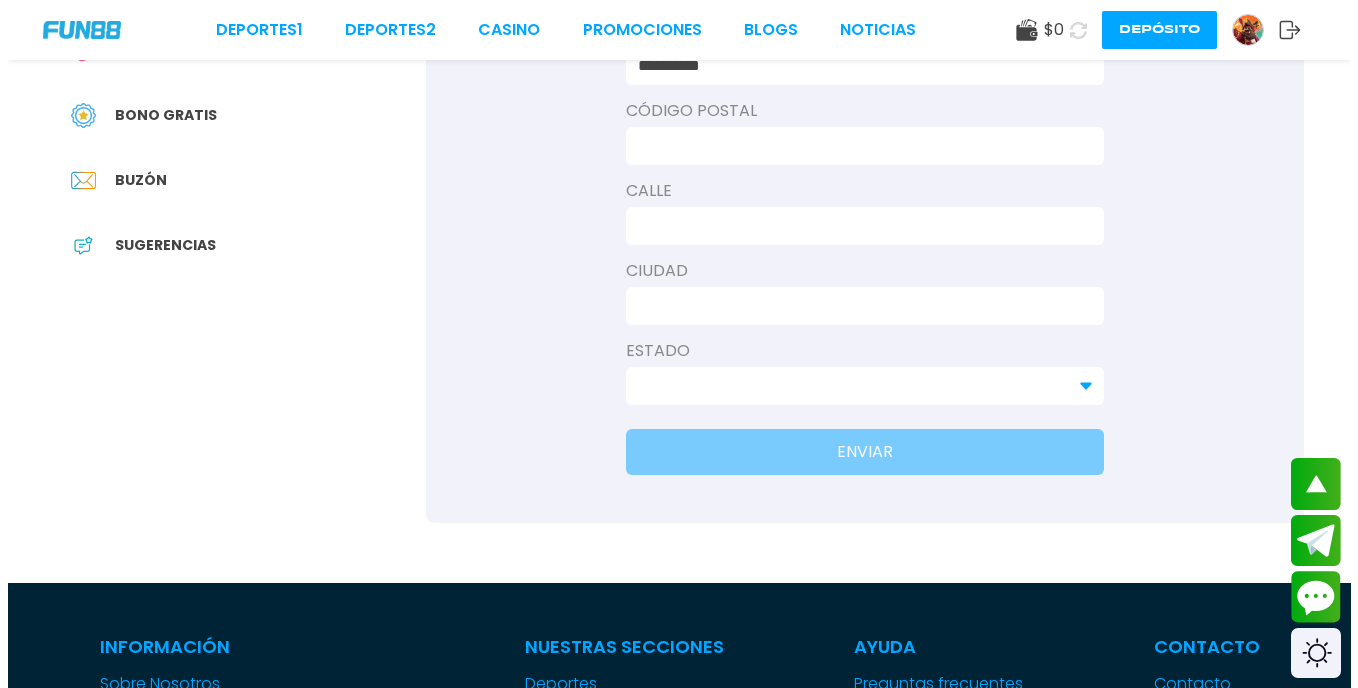 scroll, scrollTop: 458, scrollLeft: 0, axis: vertical 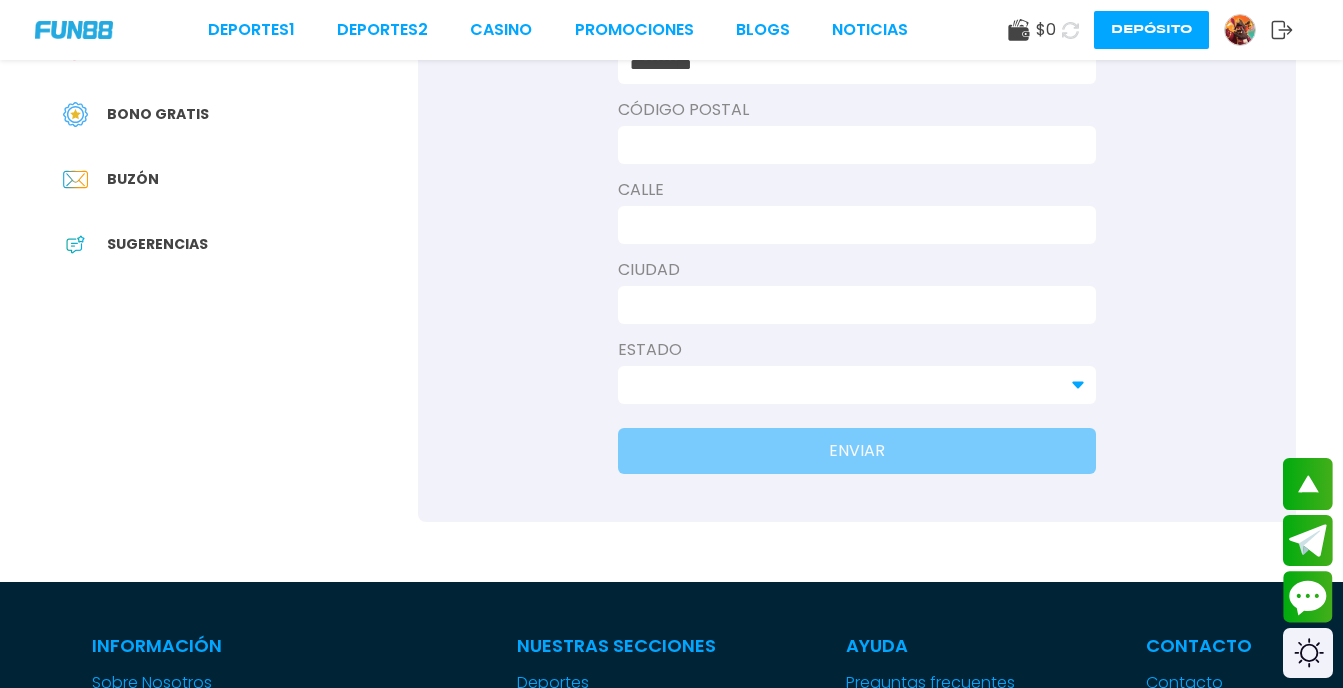 click at bounding box center (851, 145) 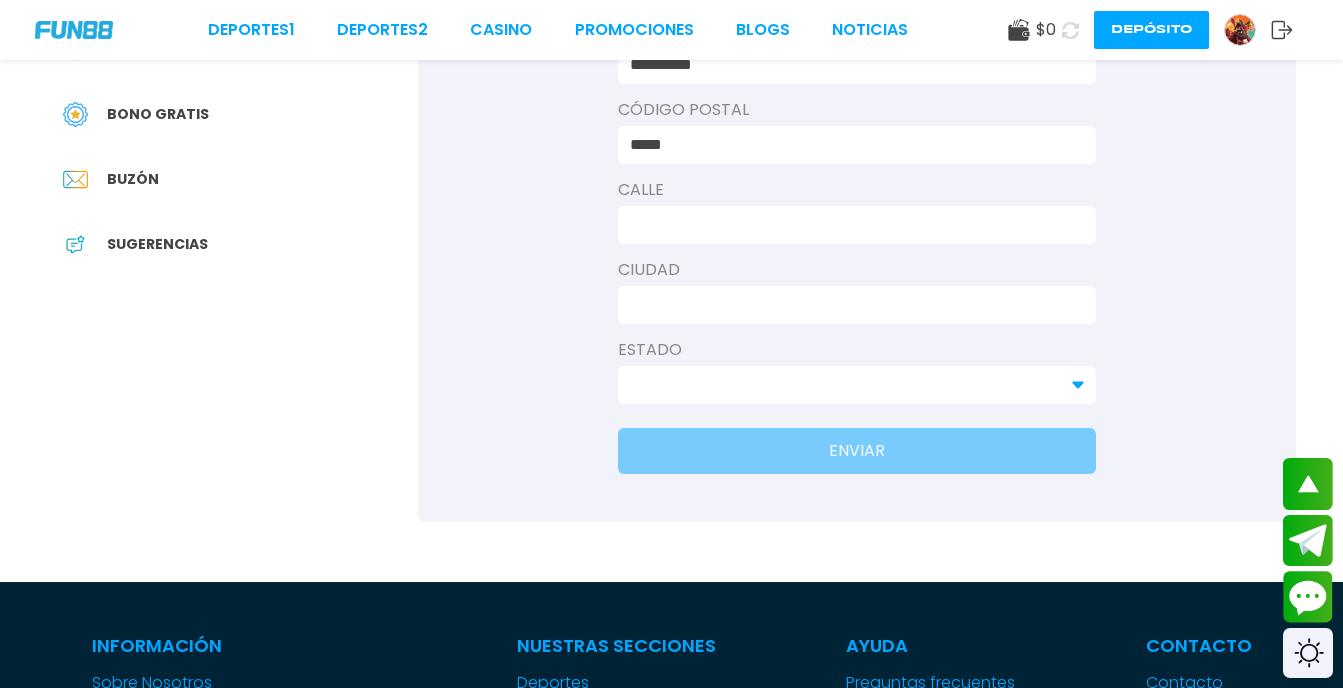 type on "**********" 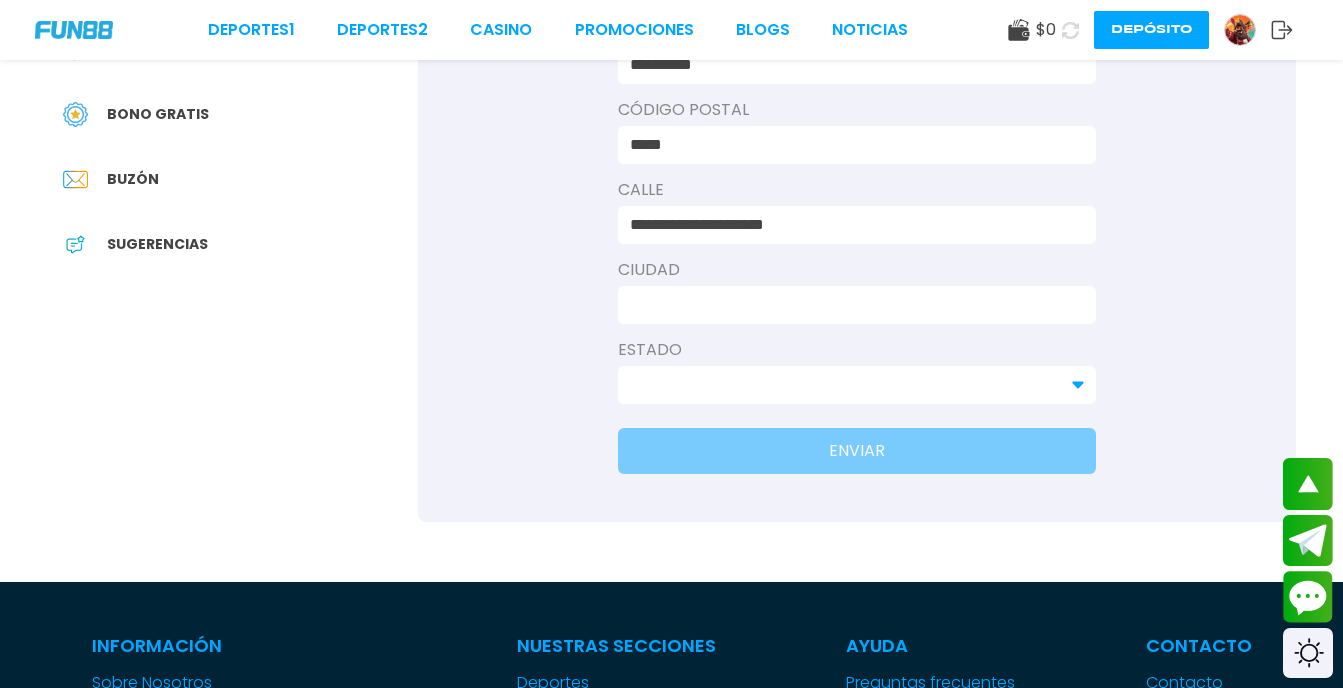 type on "**********" 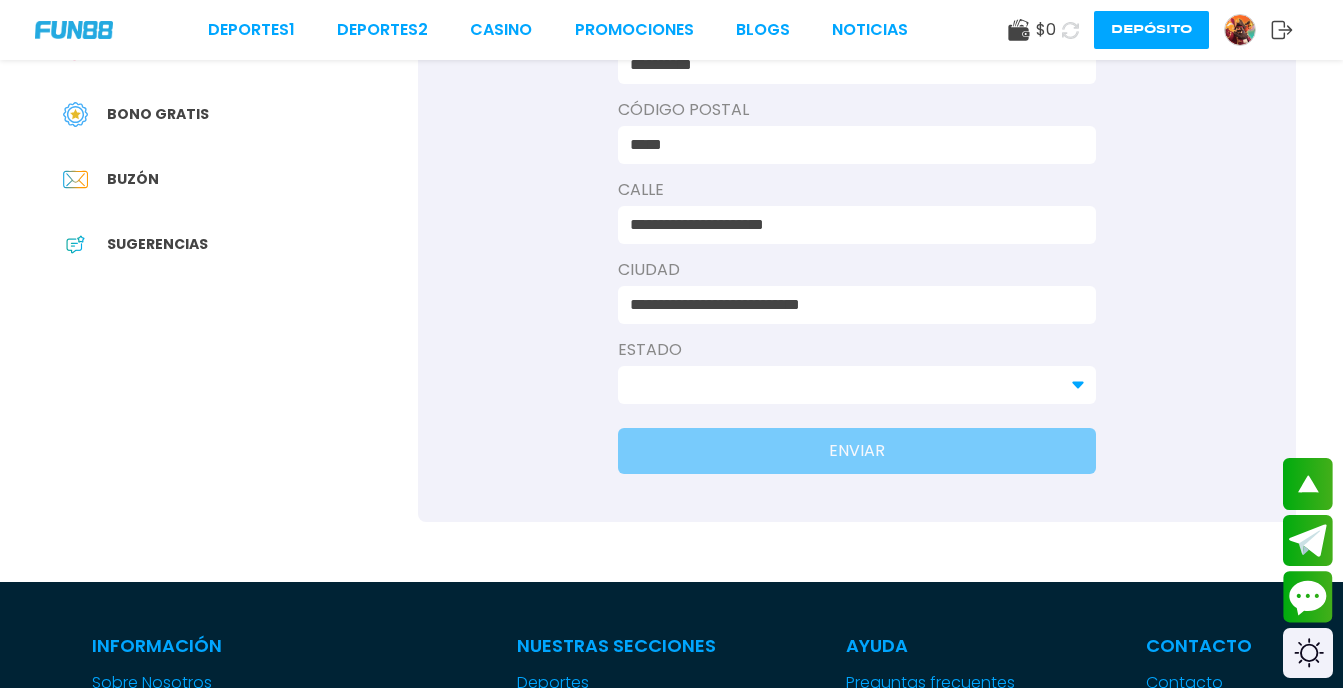 click on "DATOS PERSONALES Género Hombre Mujer Nombre de pila [FIRST] Apellidos [LAST] Fecha de Nacimiento [DATE] Código Postal [POSTAL_CODE] Calle [STREET] Ciudad [CITY] Estado ENVIAR" at bounding box center (857, 87) 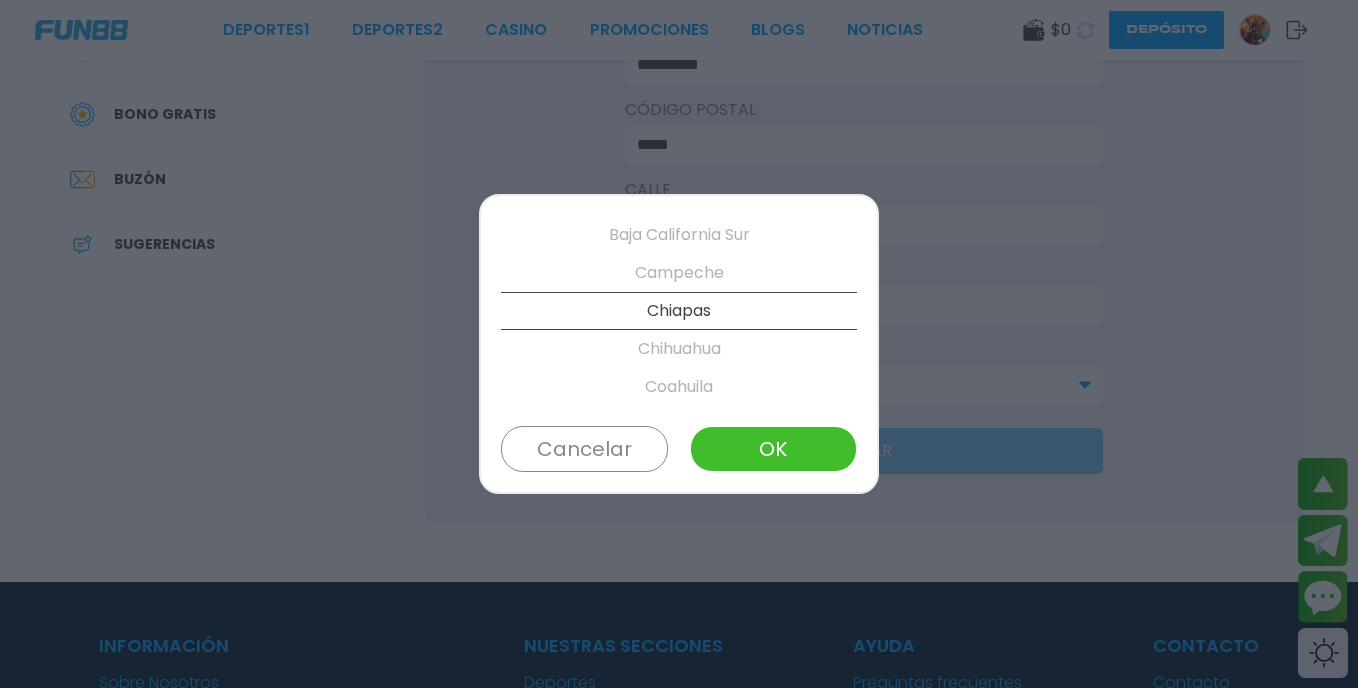 click on "Chihuahua" at bounding box center (679, 349) 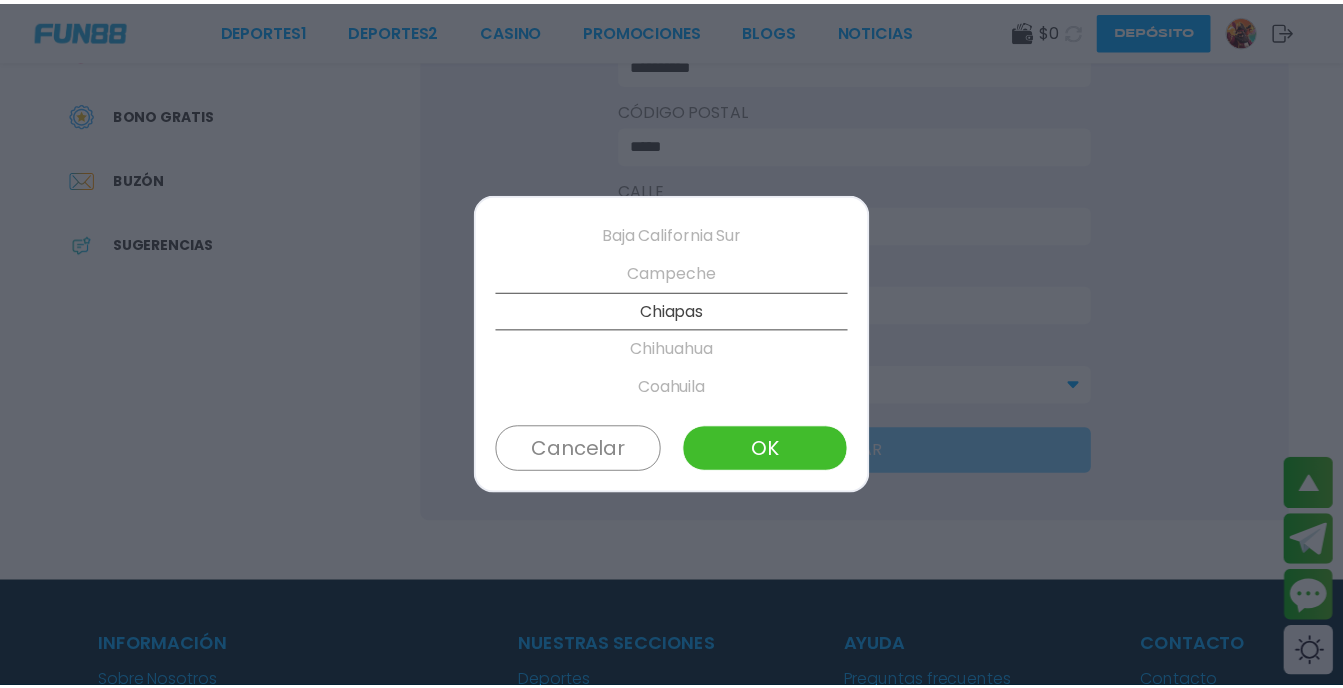 scroll, scrollTop: 228, scrollLeft: 0, axis: vertical 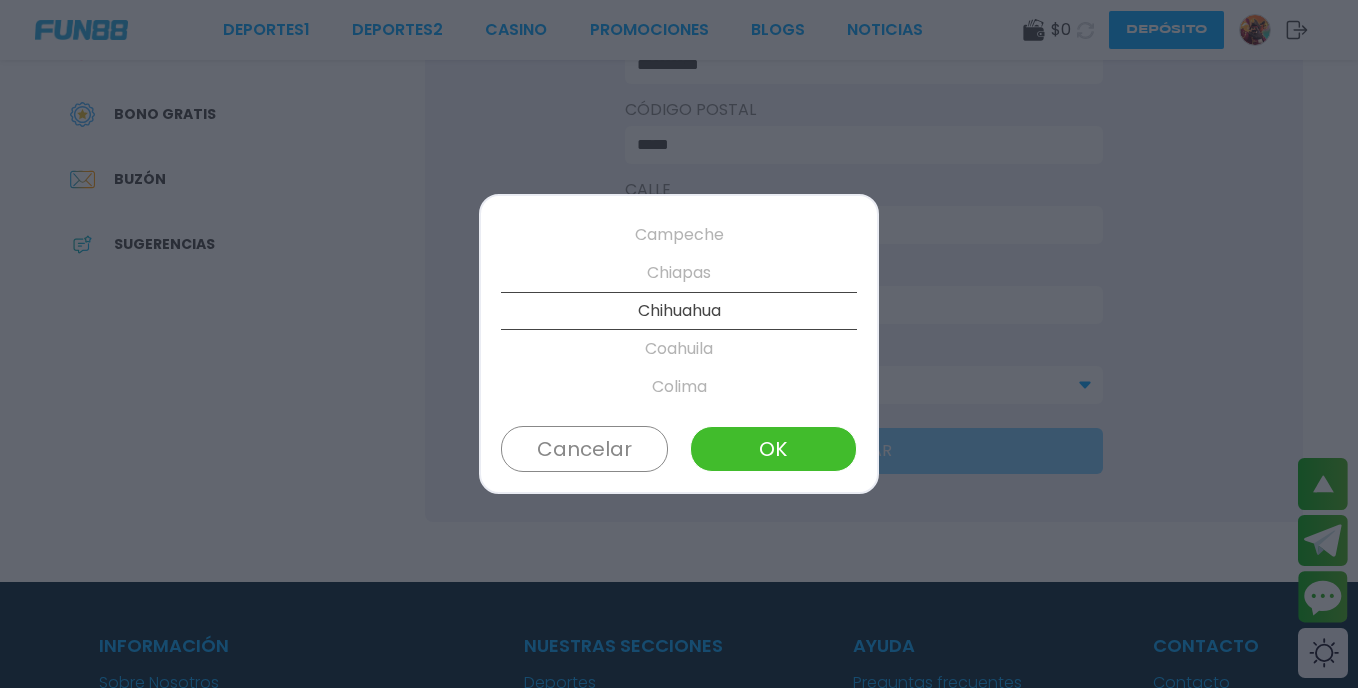 click on "OK" at bounding box center [773, 449] 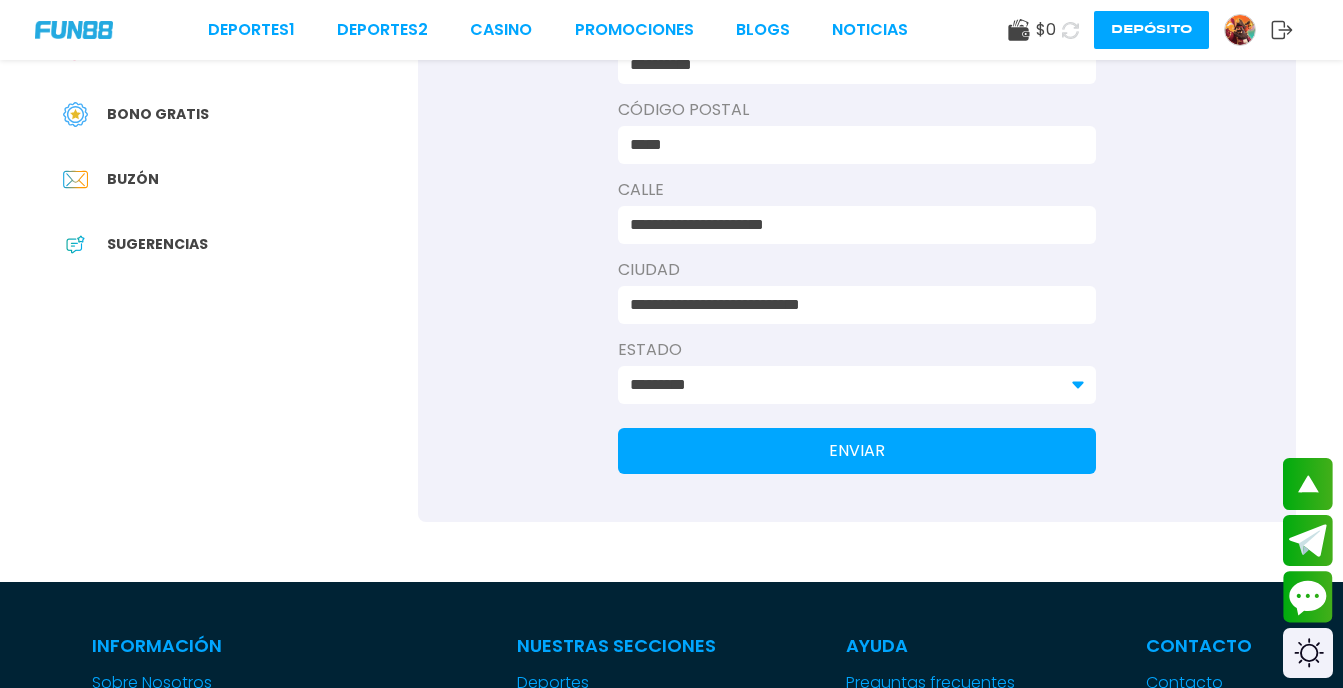 click on "DATOS PERSONALES Género Hombre Mujer Nombre de pila [FIRST] Apellidos [LAST] Fecha de Nacimiento [DATE] Código Postal [POSTAL_CODE] Calle [STREET] Ciudad [CITY] Estado [STATE] ENVIAR" at bounding box center [857, 87] 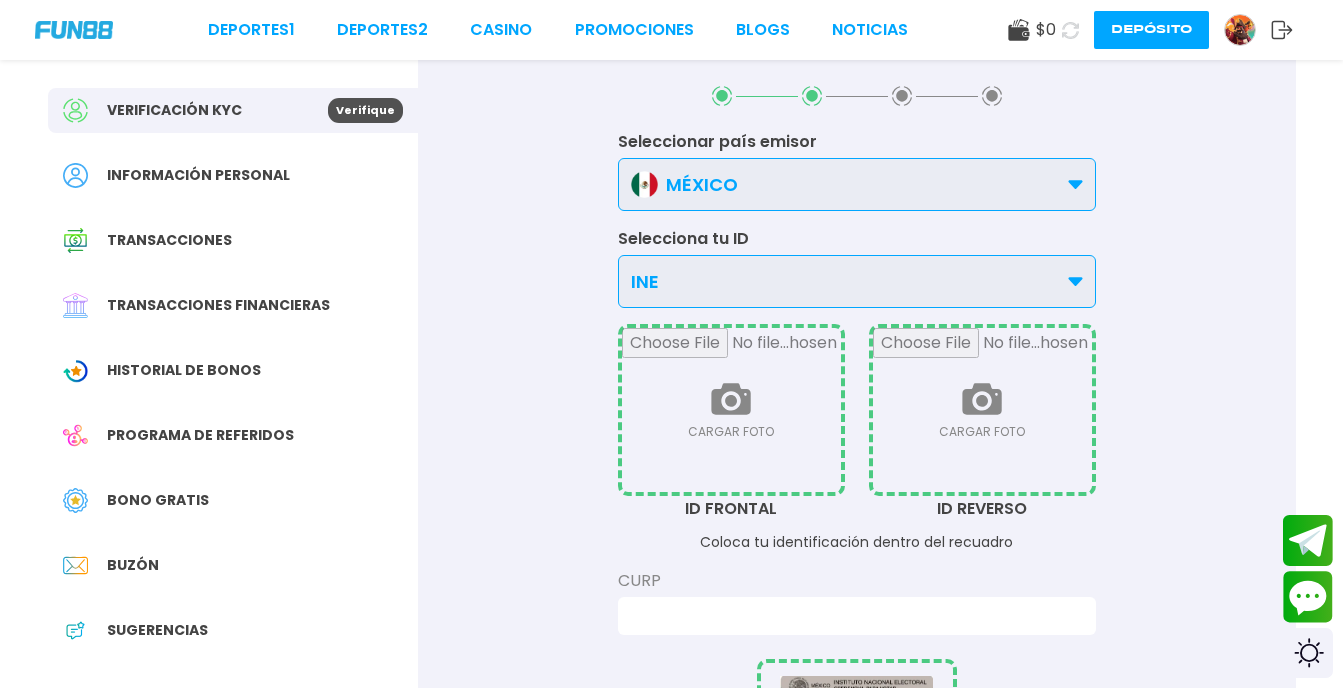 scroll, scrollTop: 78, scrollLeft: 0, axis: vertical 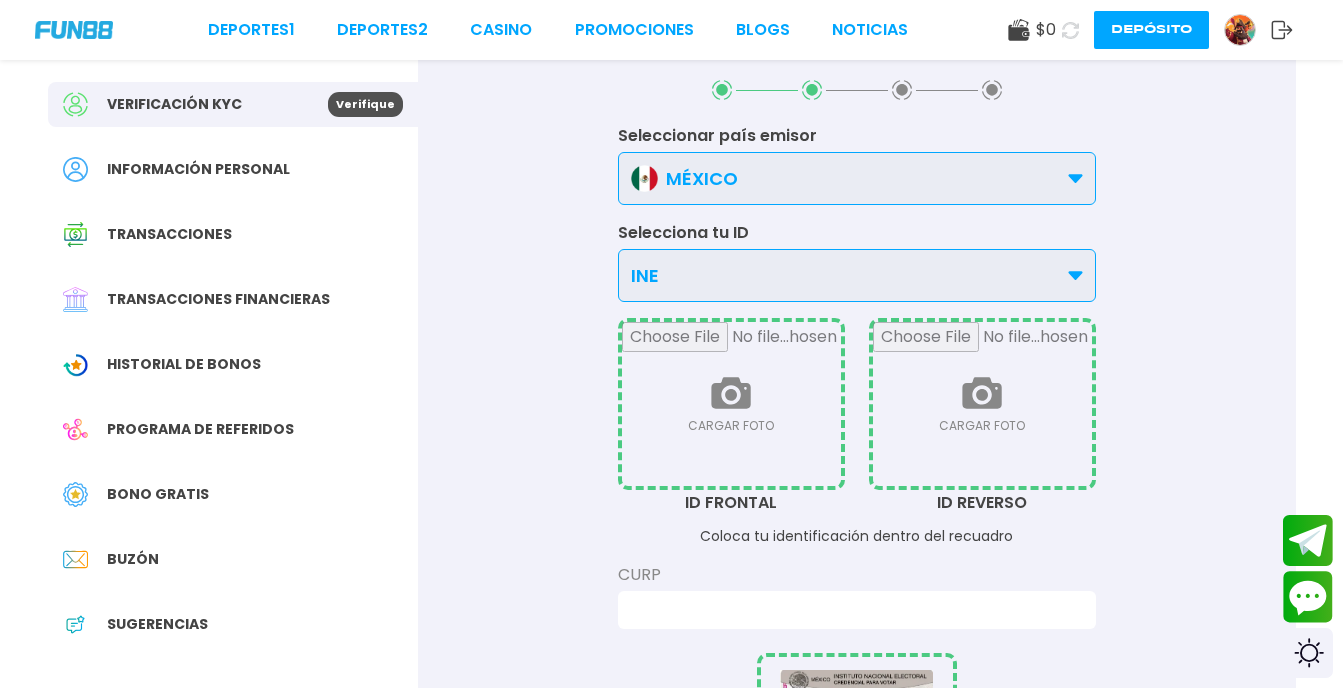 click at bounding box center [731, 404] 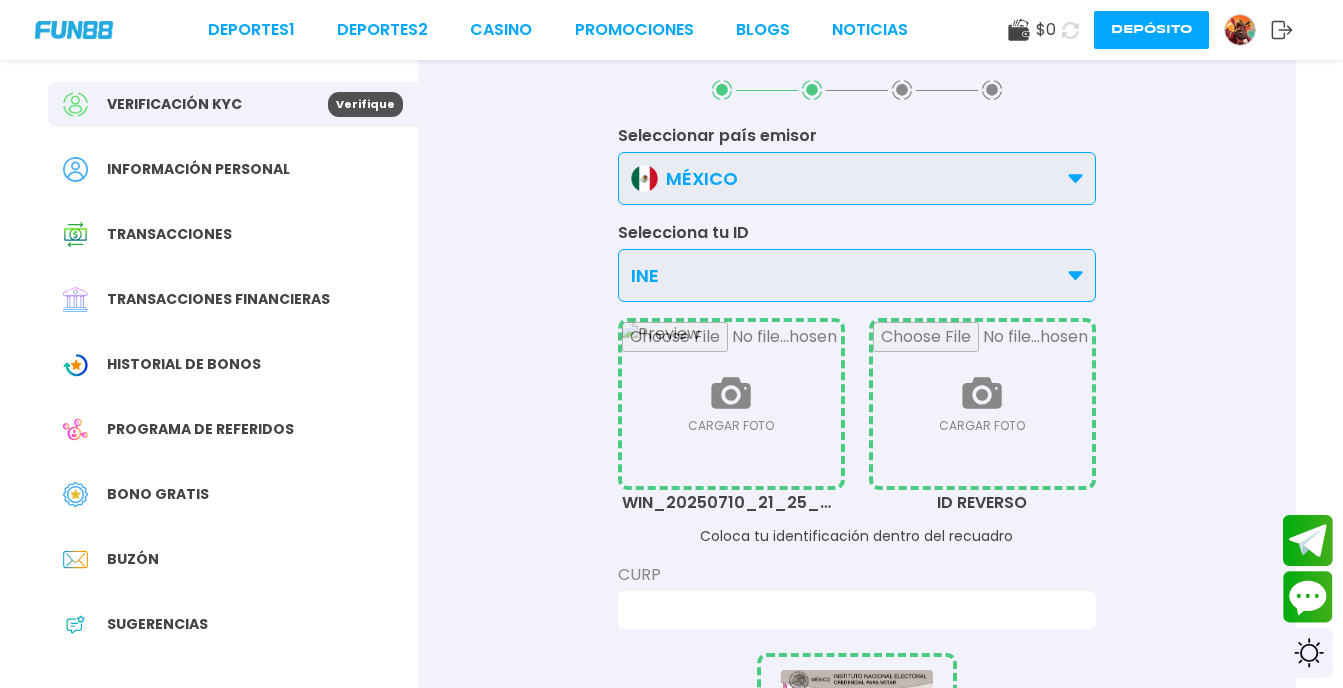 click at bounding box center (982, 404) 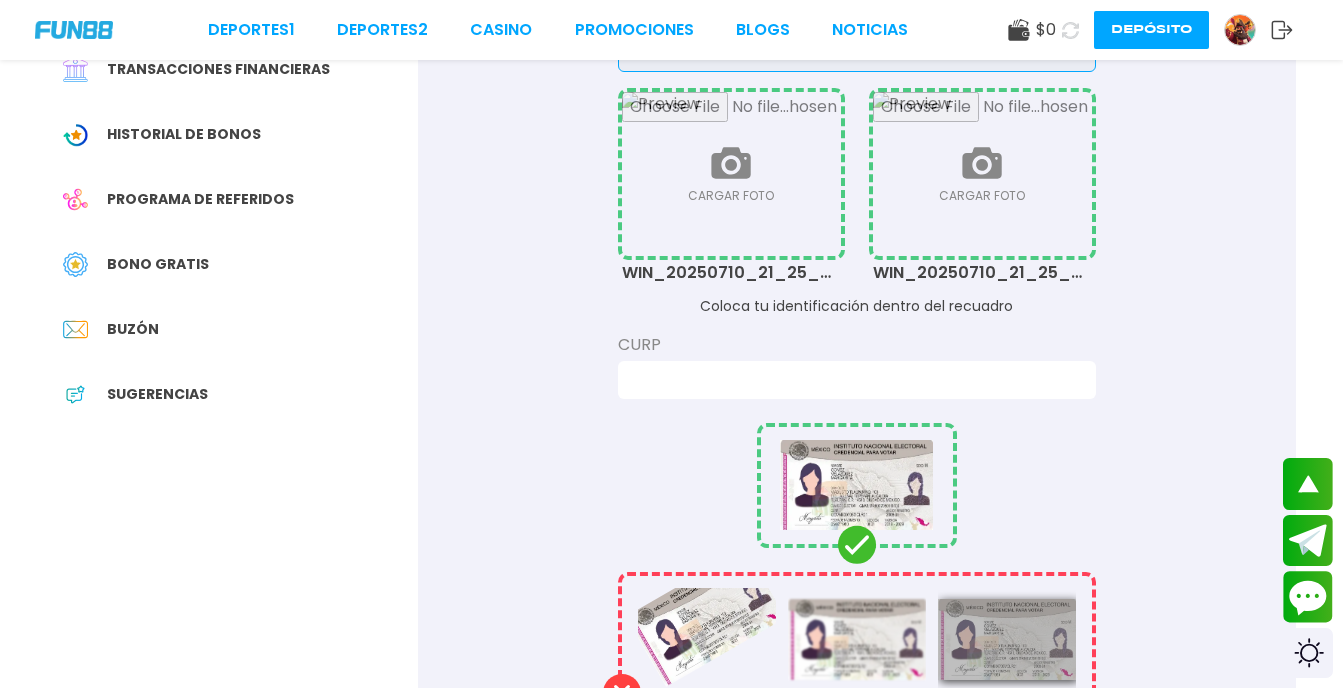 scroll, scrollTop: 271, scrollLeft: 0, axis: vertical 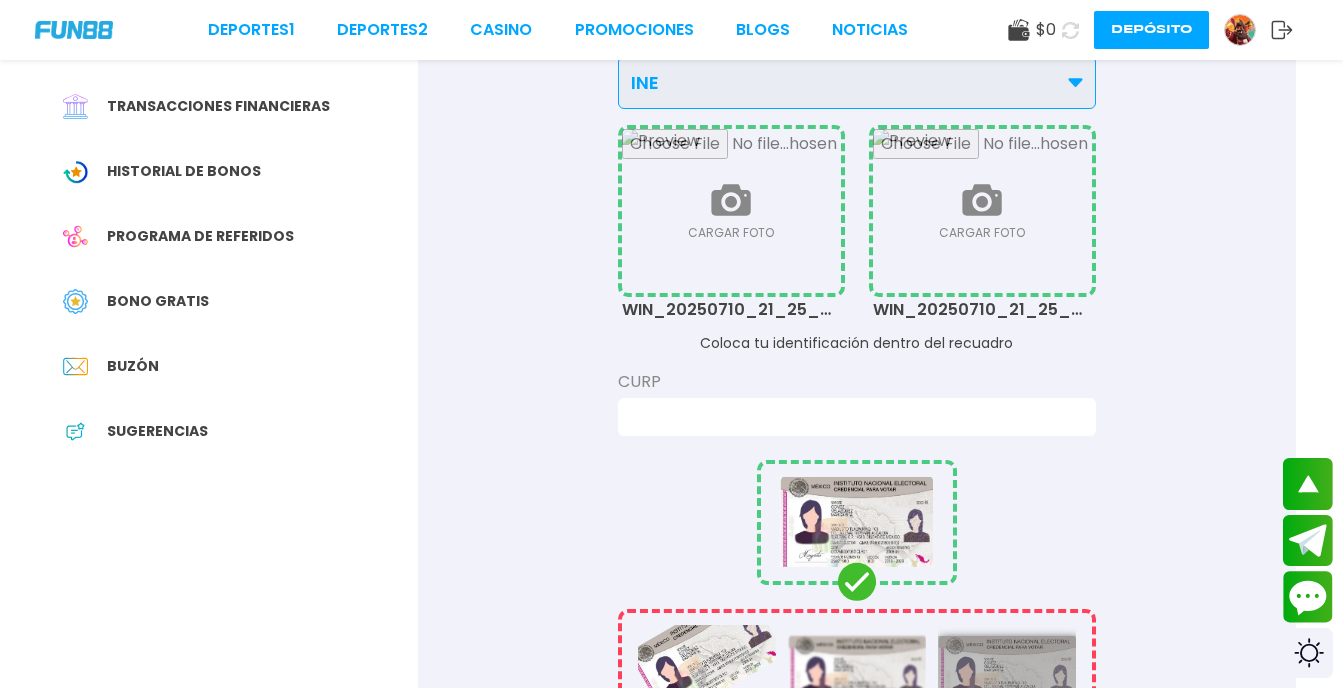 click on "Seleccionar país emisor MÉXICO MÉXICO OTROS Selecciona tu ID INE INE LICENCIA DE CONDUCIR PASAPORTE CARGAR FOTO CARGAR FOTO Coloca tu identificación dentro del recuadro CURP Asegúrese de que la foto sea clara y legible. Sin cubrir la foto o los datos. Evita subir fotos recortadas, oscuras y borrosas. Tamaño máximo de archivo de 50 MB para imagen y 100 MB para vídeo. Los formatos de archivo aceptados son gif, jpeg, jpg, pjpeg, x-png, png, webp, tiff, heif, hiec y svg. ENVIAR" at bounding box center (857, 446) 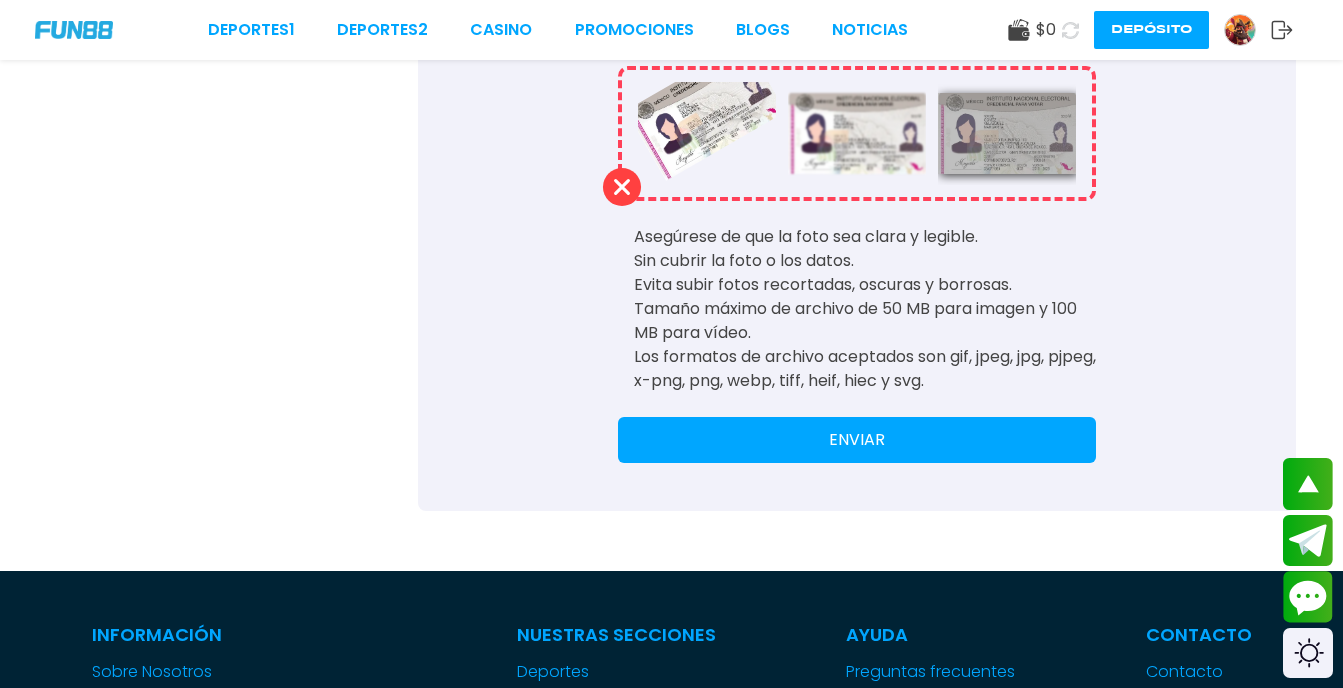 scroll, scrollTop: 818, scrollLeft: 0, axis: vertical 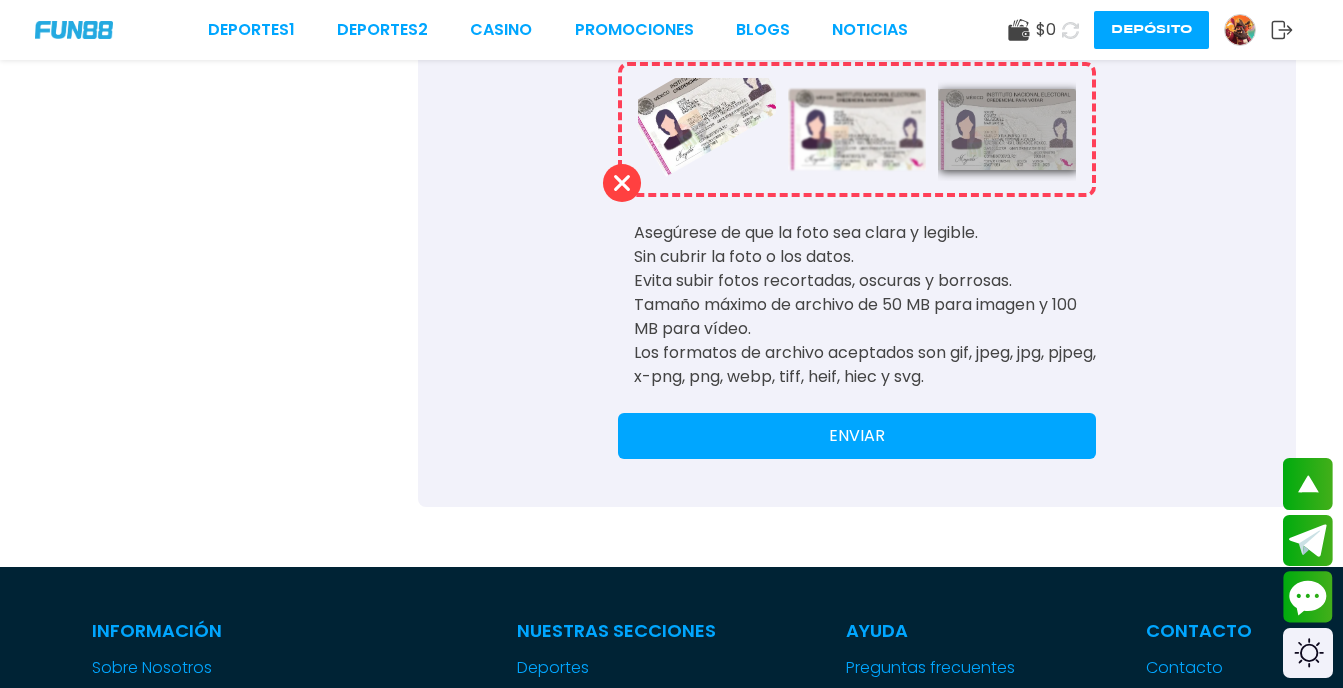 click on "Seleccionar país emisor MÉXICO MÉXICO OTROS Selecciona tu ID INE INE LICENCIA DE CONDUCIR PASAPORTE CARGAR FOTO CARGAR FOTO Coloca tu identificación dentro del recuadro CURP [CURP] Asegúrese de que la foto sea clara y legible. Sin cubrir la foto o los datos. Evita subir fotos recortadas, oscuras y borrosas. Tamaño máximo de archivo de 50 MB para imagen y 100 MB para vídeo. Los formatos de archivo aceptados son gif, jpeg, jpg, pjpeg, x-png, png, webp, tiff, heif, hiec y svg. ENVIAR" at bounding box center [857, -101] 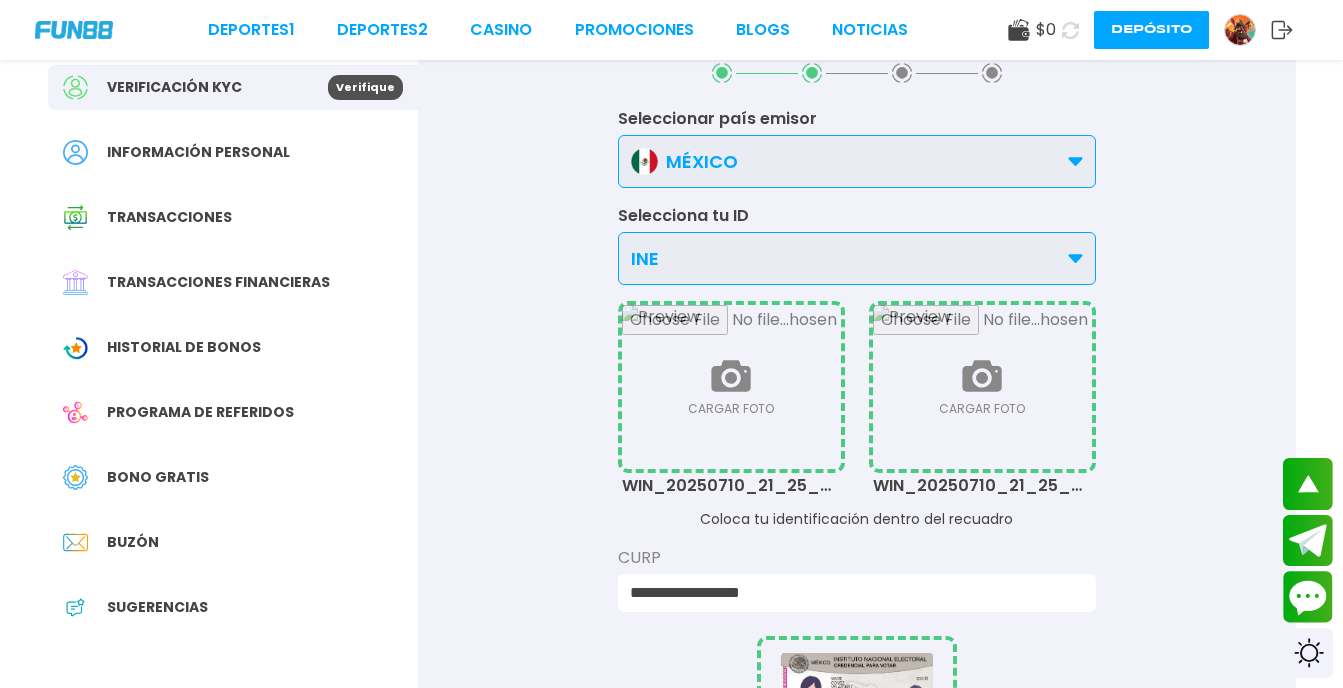 scroll, scrollTop: 0, scrollLeft: 0, axis: both 